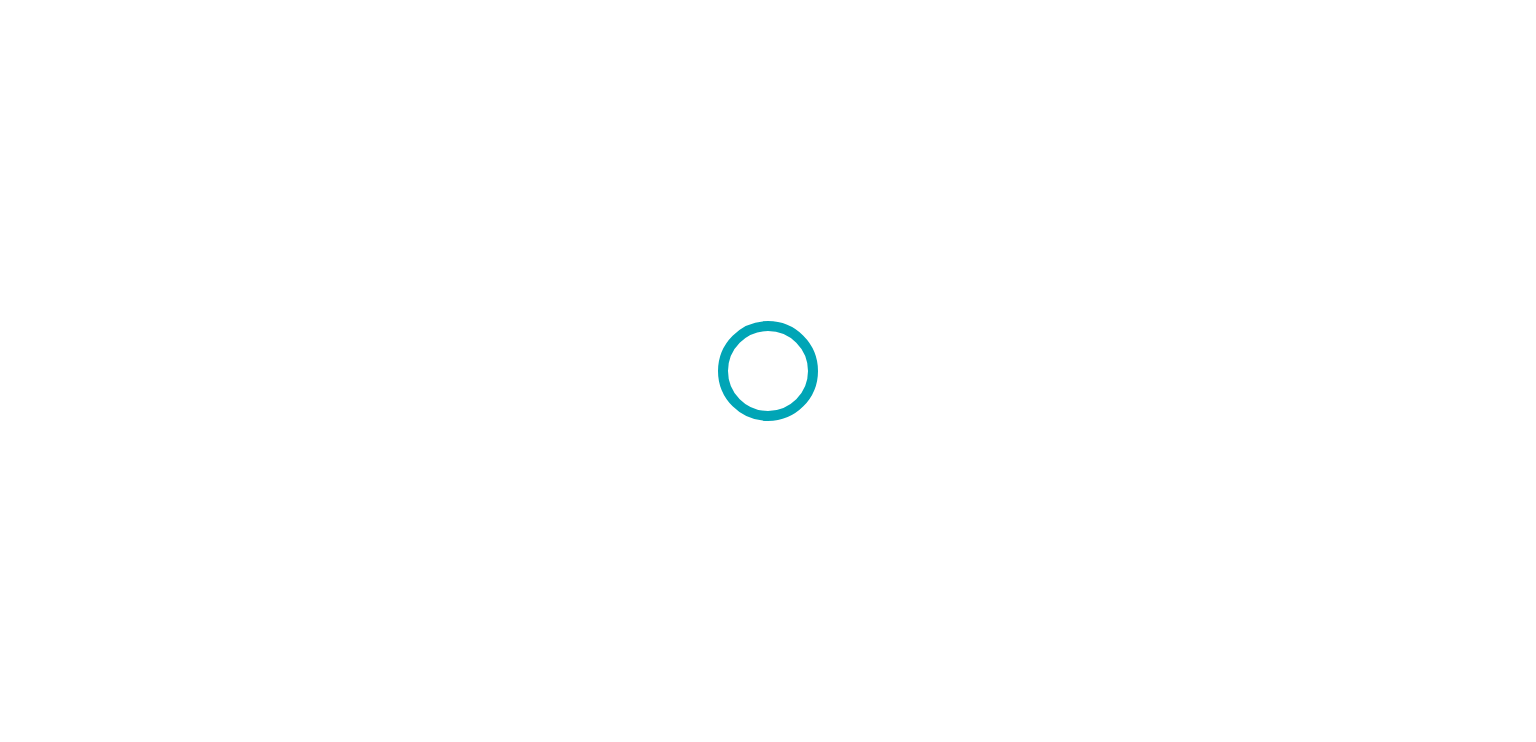 scroll, scrollTop: 0, scrollLeft: 0, axis: both 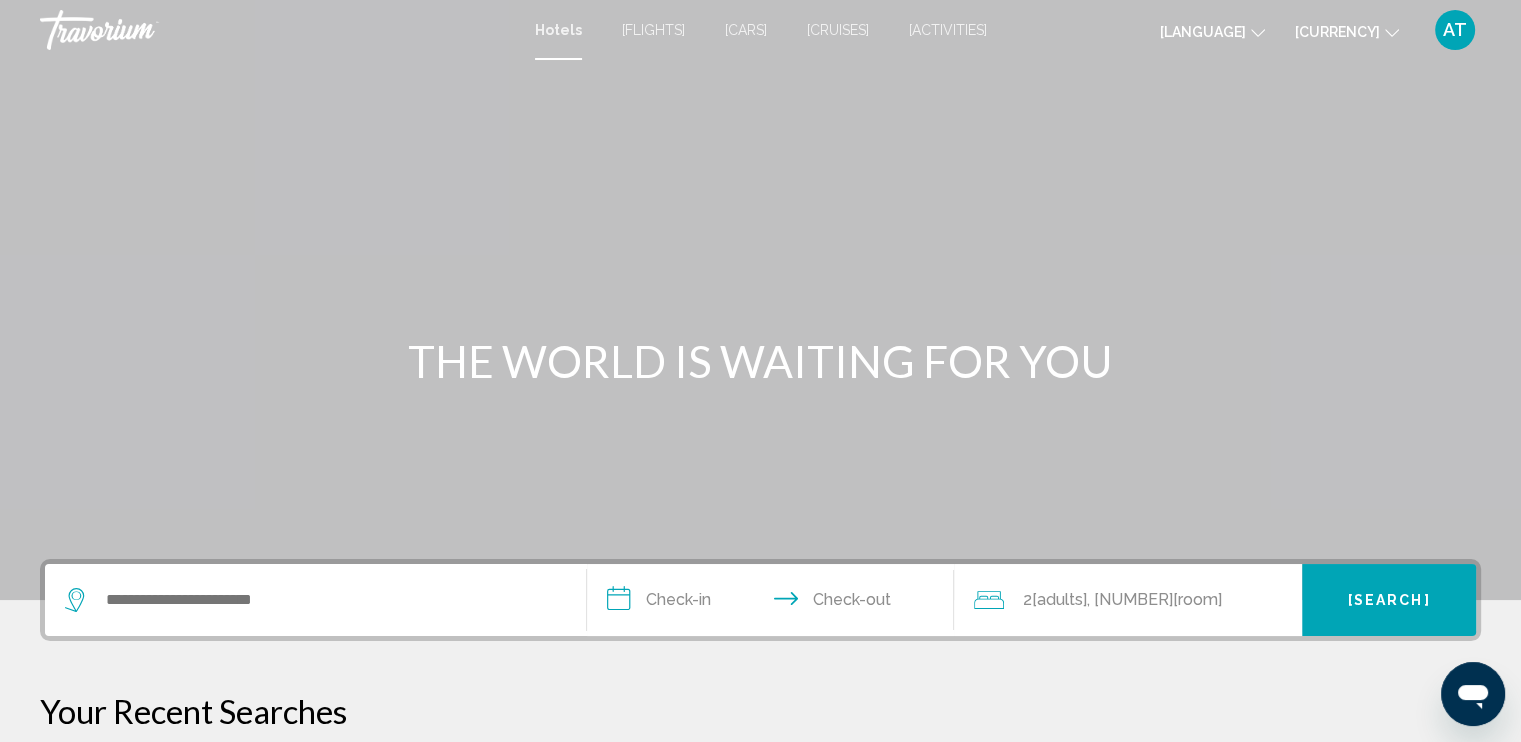 click on "[FLIGHTS]" at bounding box center [653, 30] 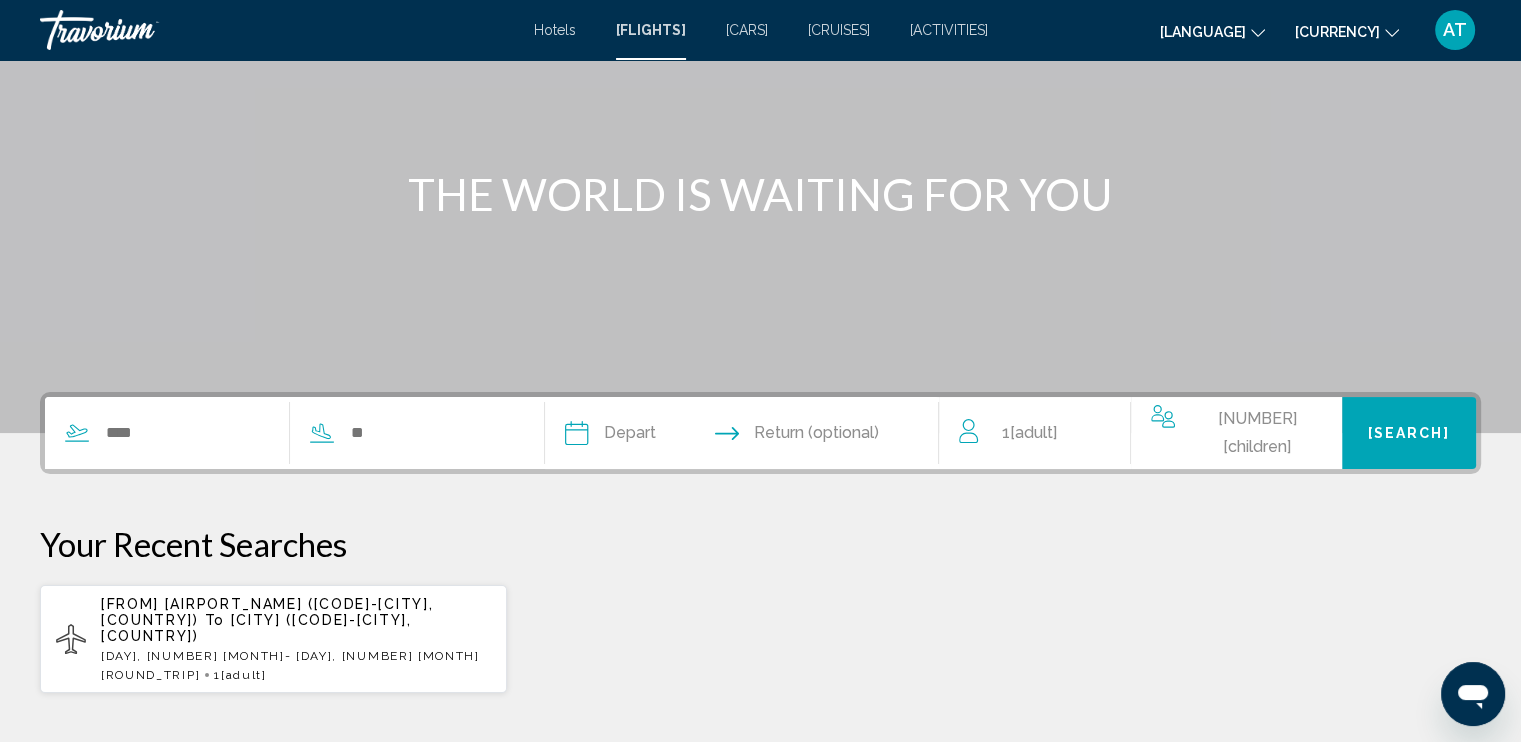 scroll, scrollTop: 200, scrollLeft: 0, axis: vertical 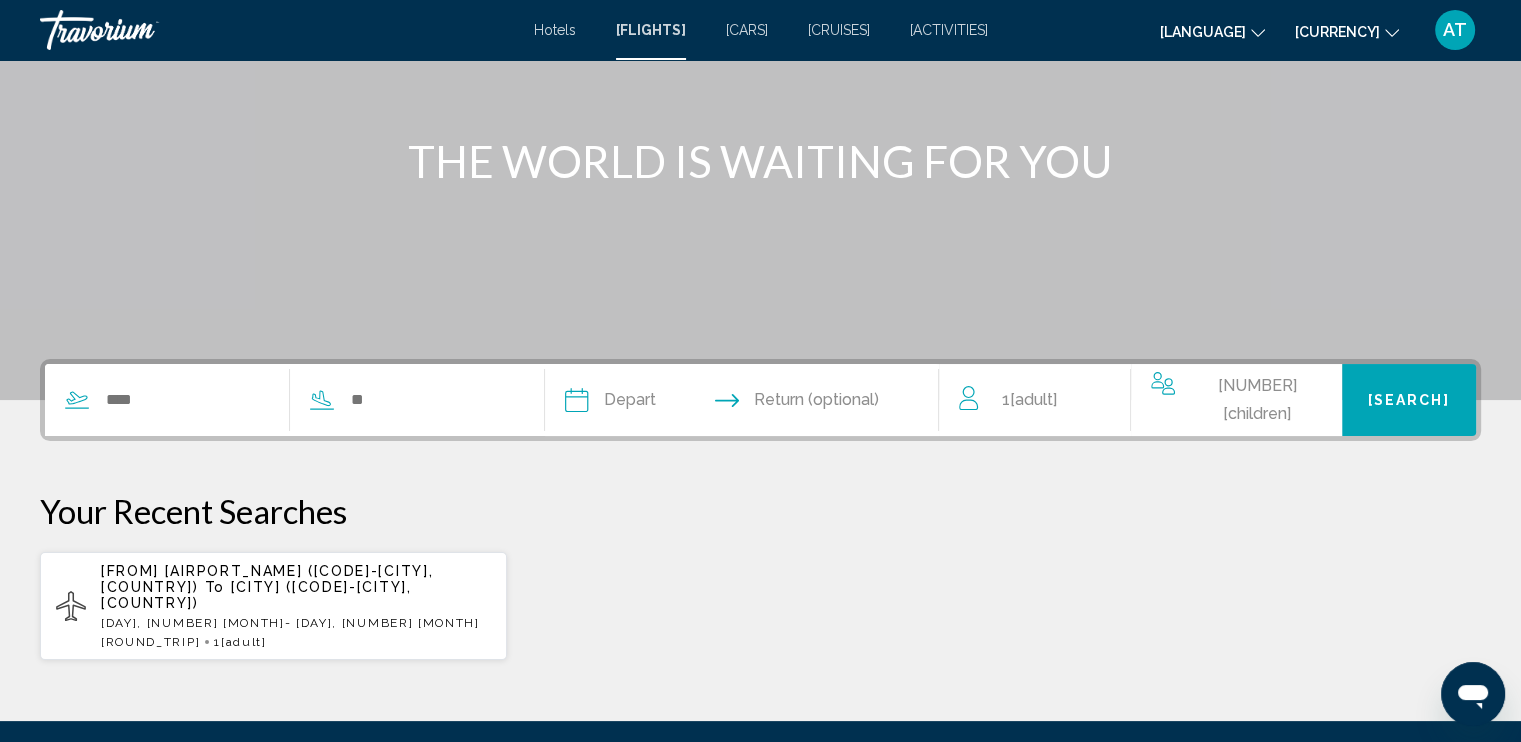 click at bounding box center (77, 400) 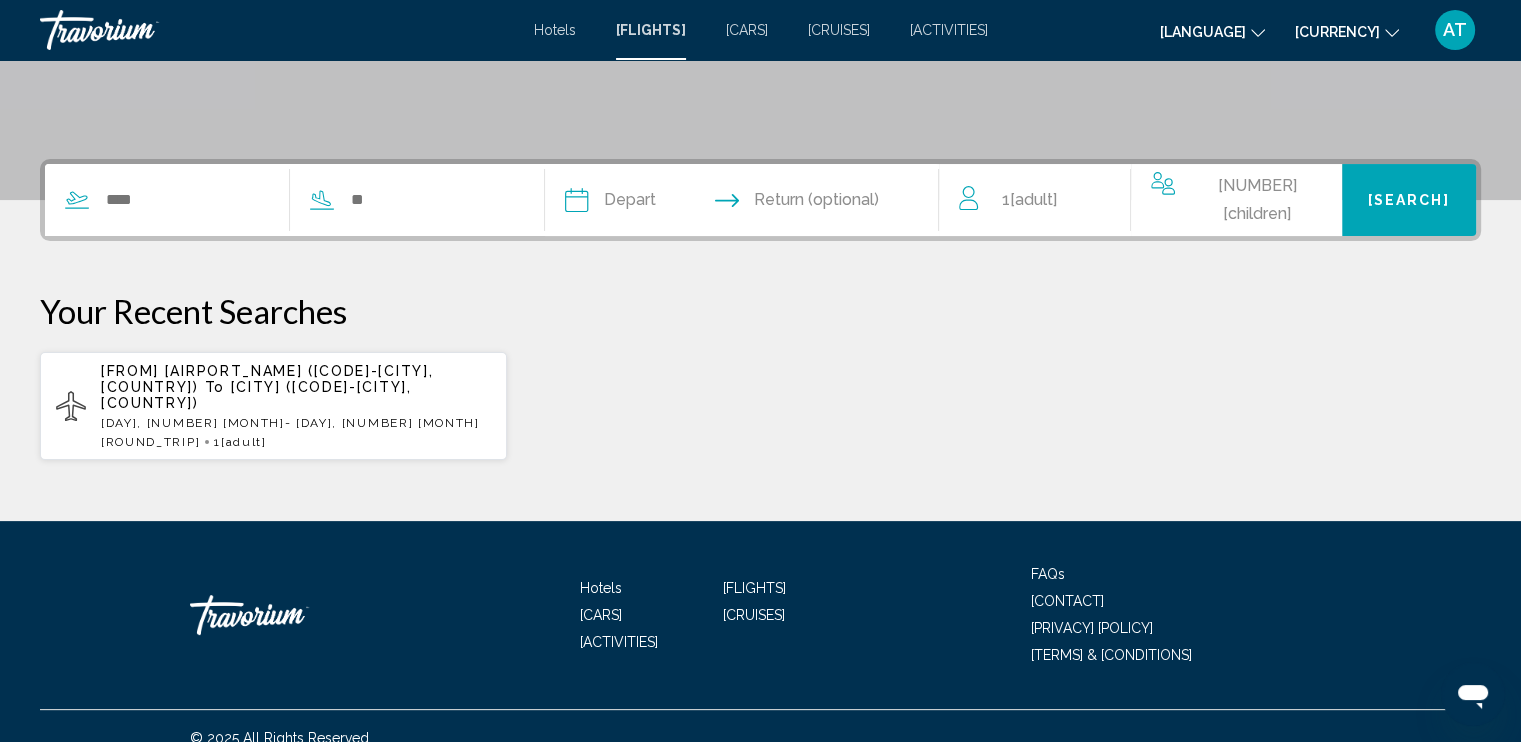 scroll, scrollTop: 423, scrollLeft: 0, axis: vertical 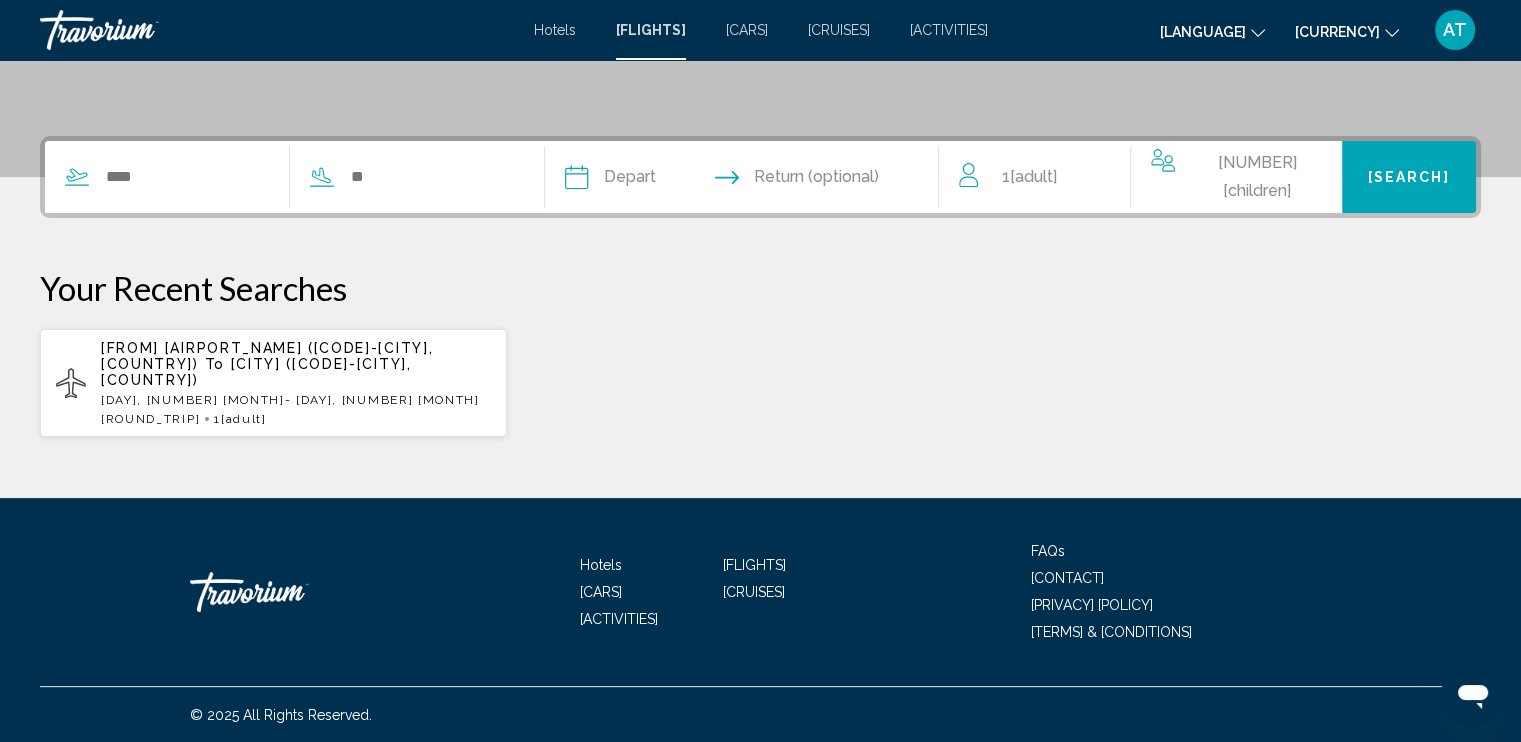 click on "[DAY], [NUMBER] [MONTH]  - [DAY], [NUMBER] [MONTH]" at bounding box center (296, 400) 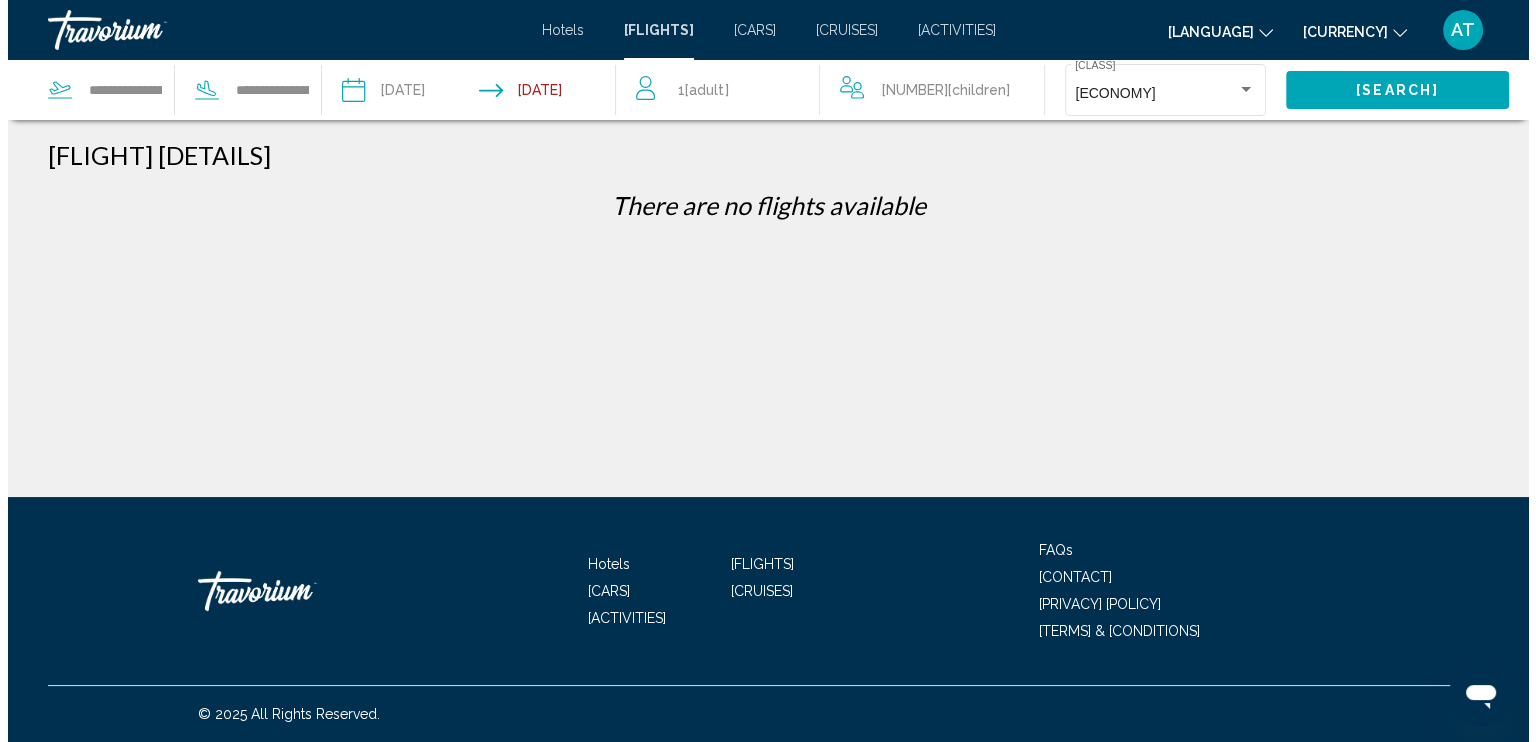 scroll, scrollTop: 0, scrollLeft: 0, axis: both 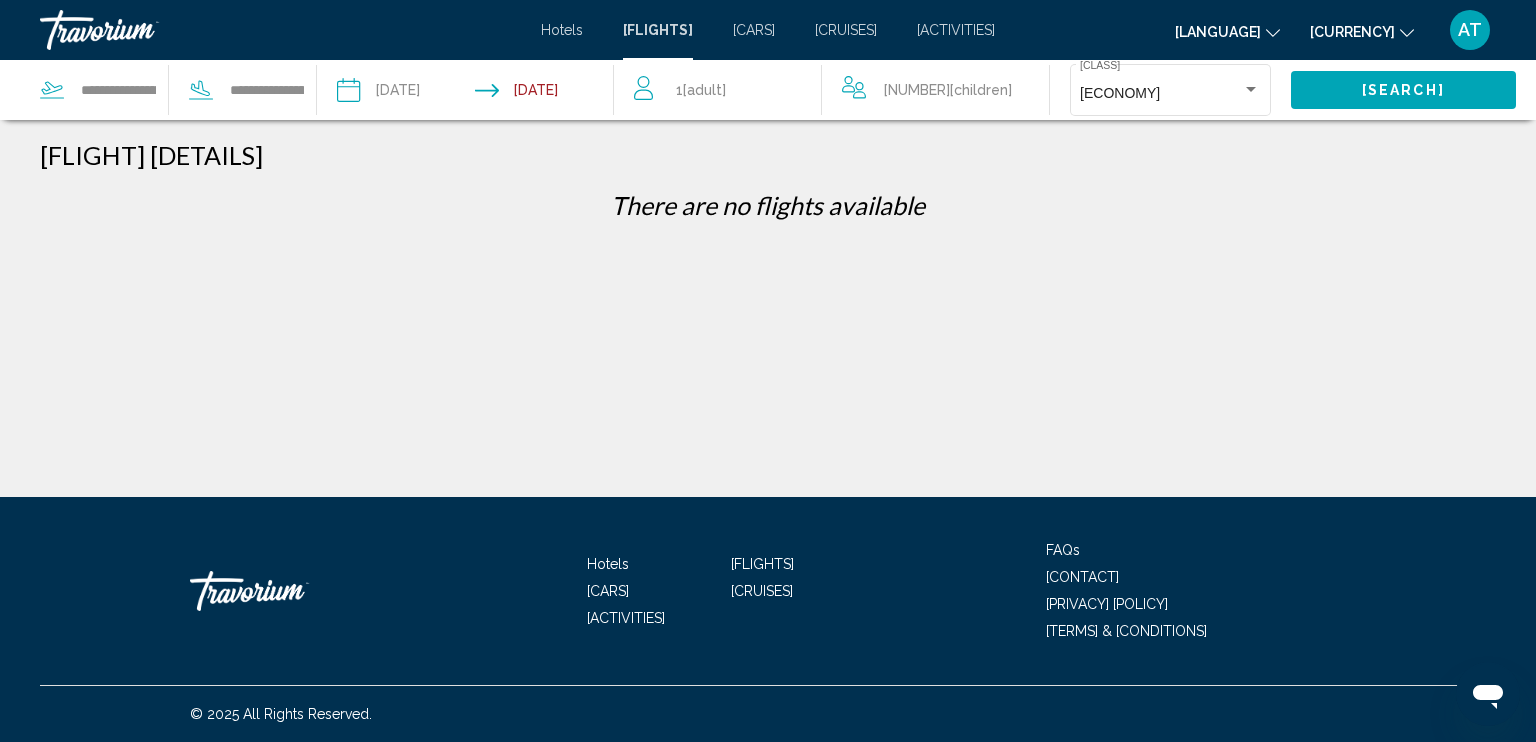 click at bounding box center (201, 98) 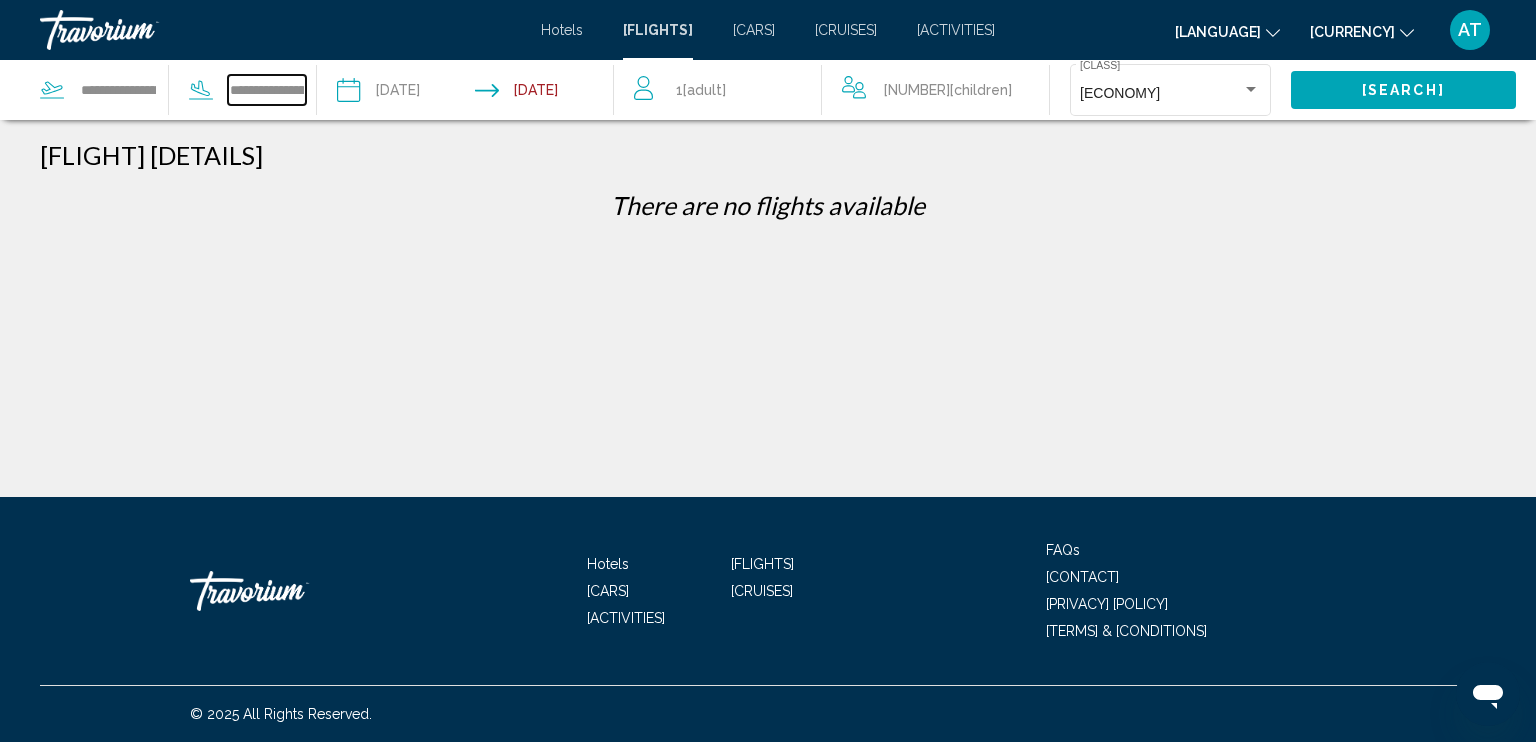 click on "**********" at bounding box center (267, 90) 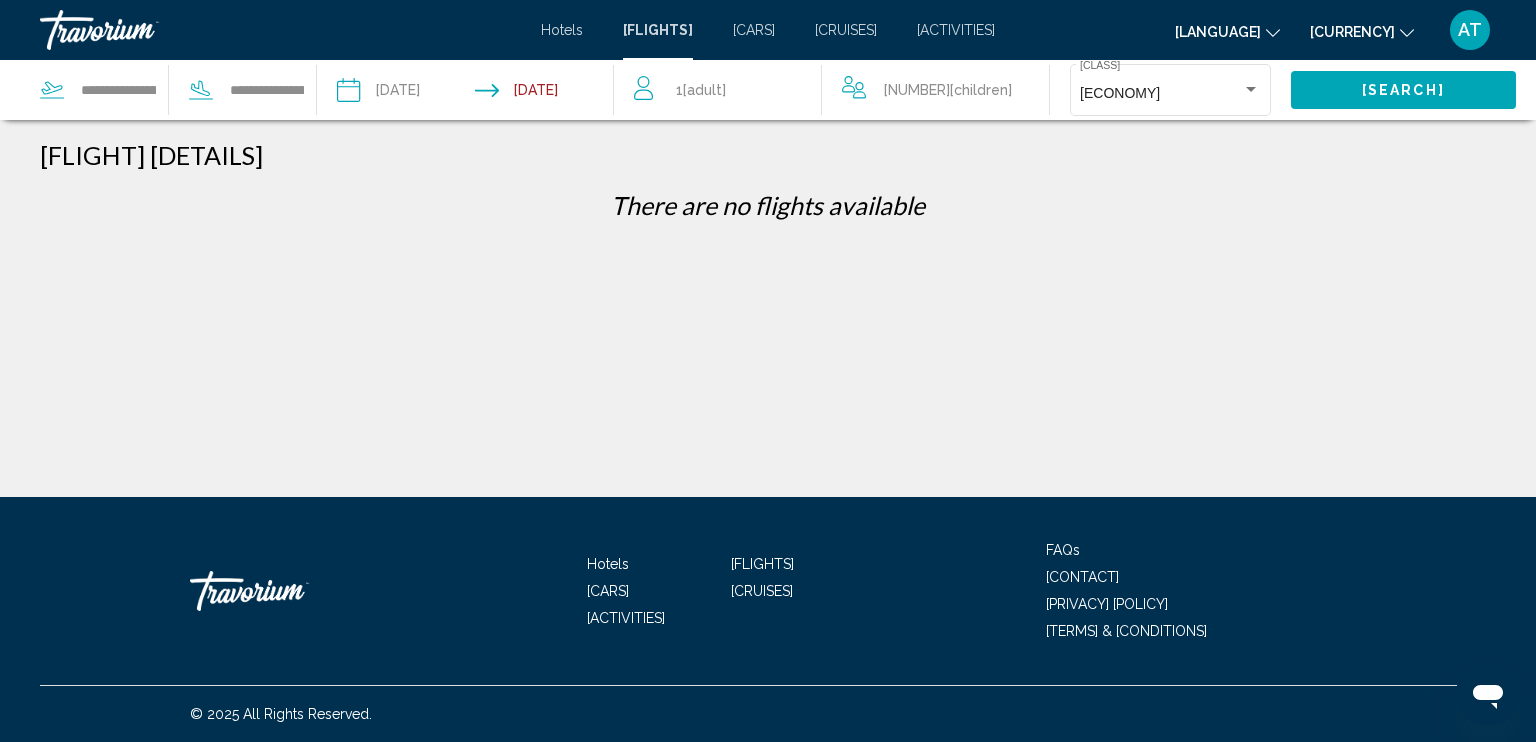 click on "[FLIGHT] [DETAILS]" at bounding box center [768, 155] 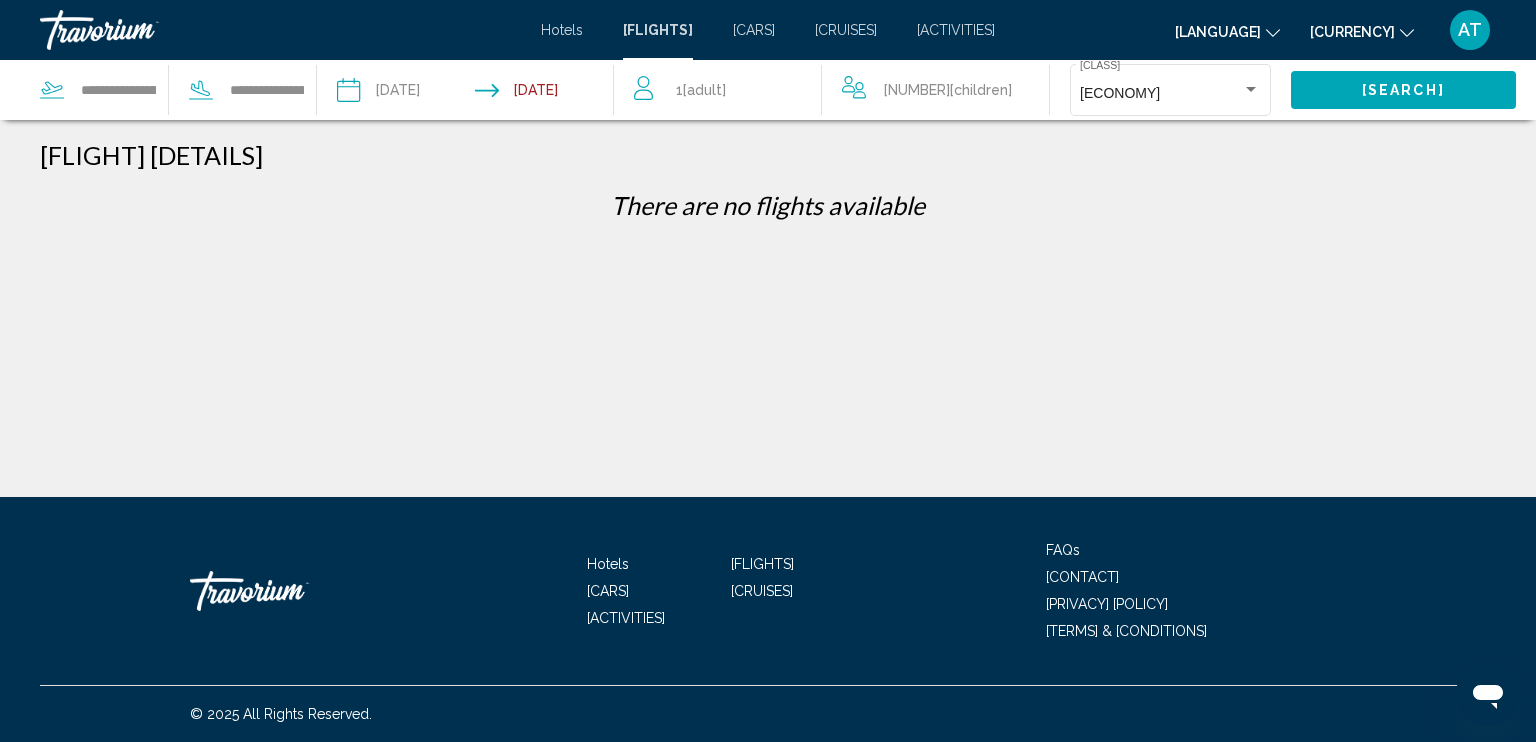 click at bounding box center (405, 93) 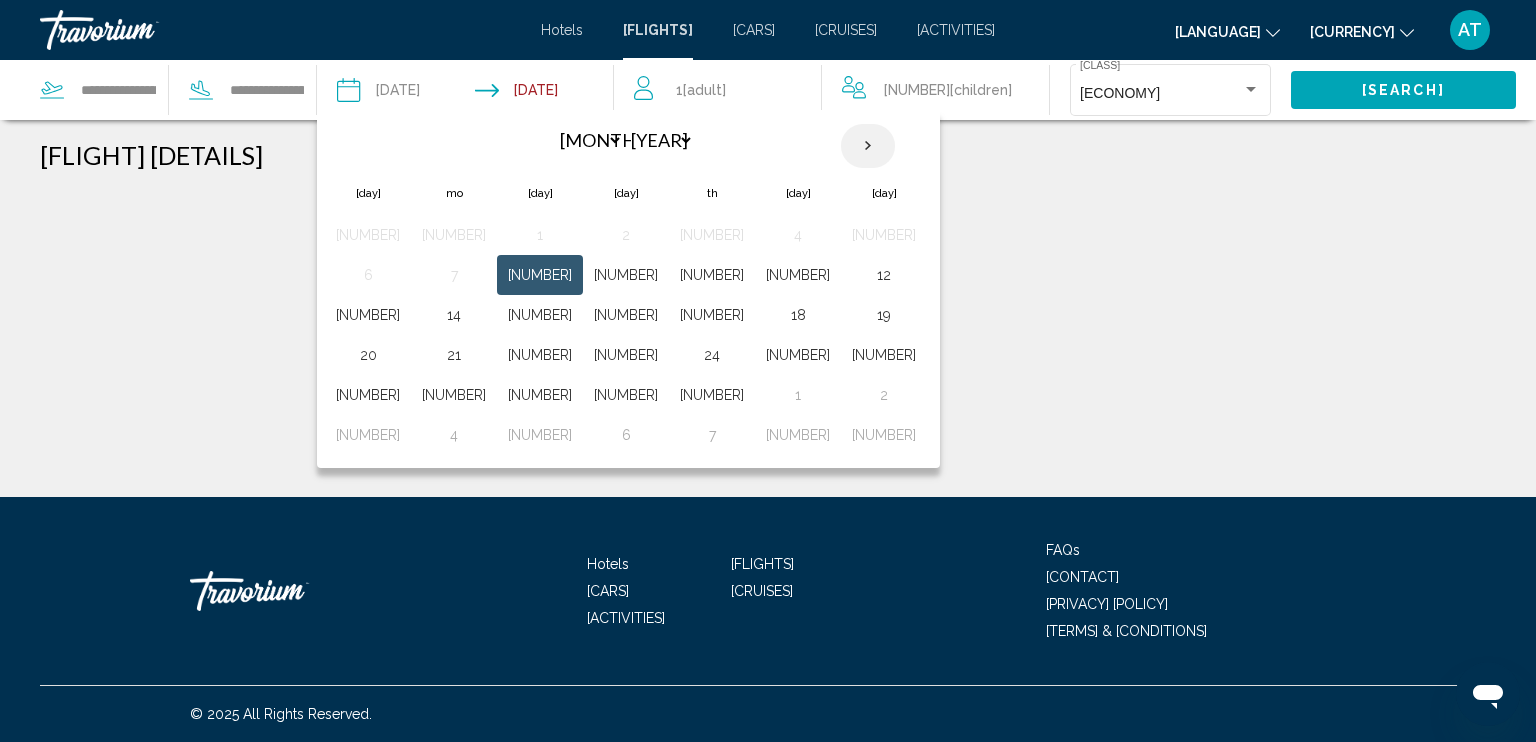 click at bounding box center (868, 146) 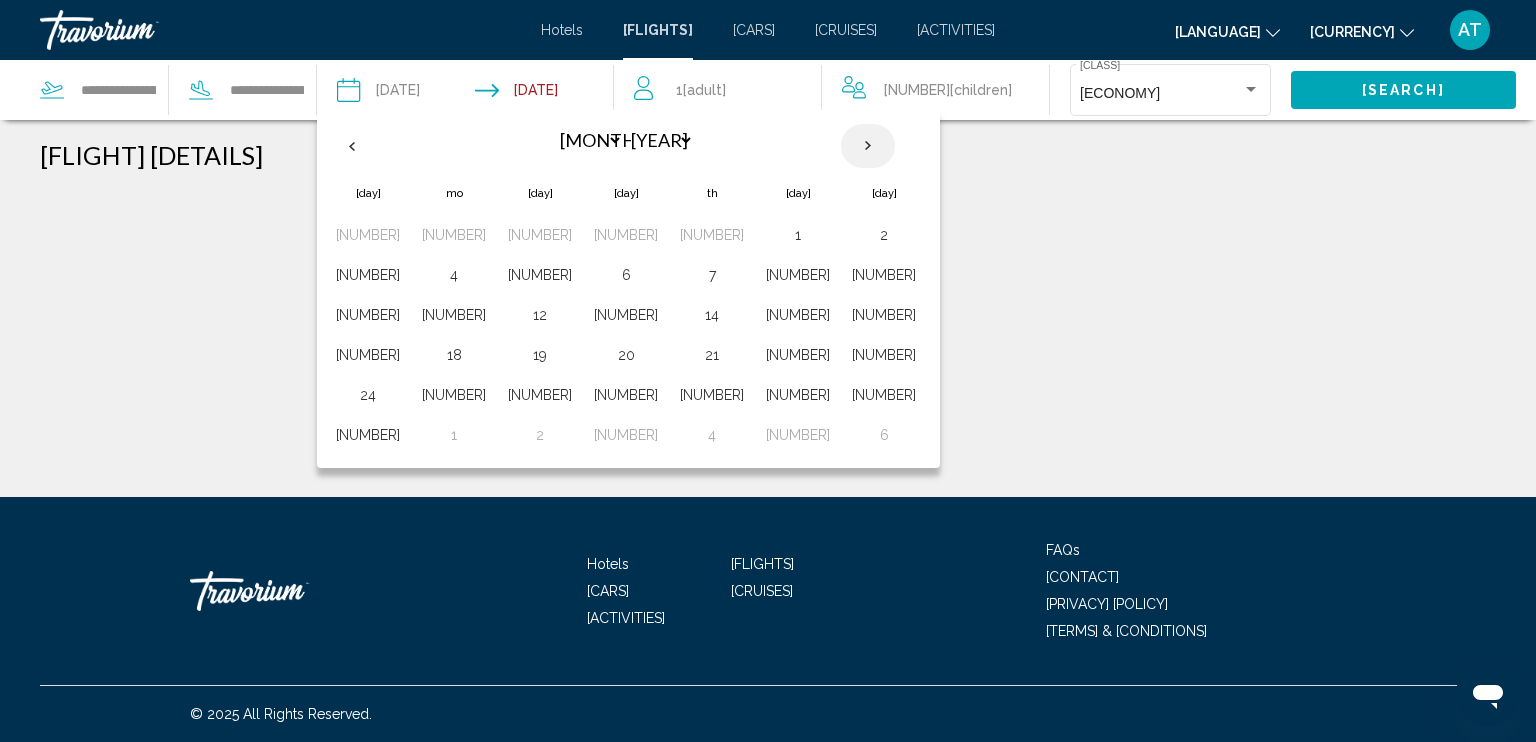 click at bounding box center (868, 146) 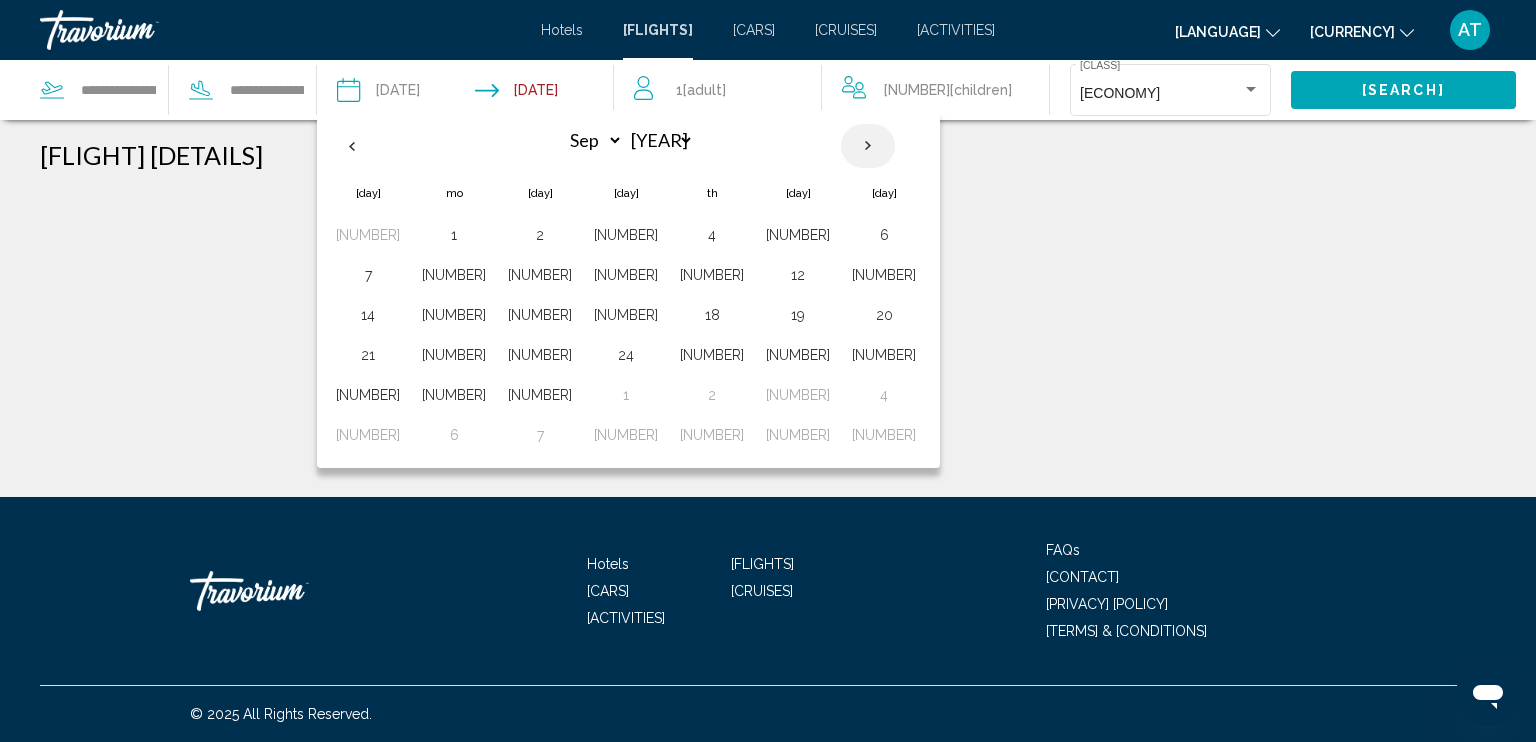 click at bounding box center (868, 146) 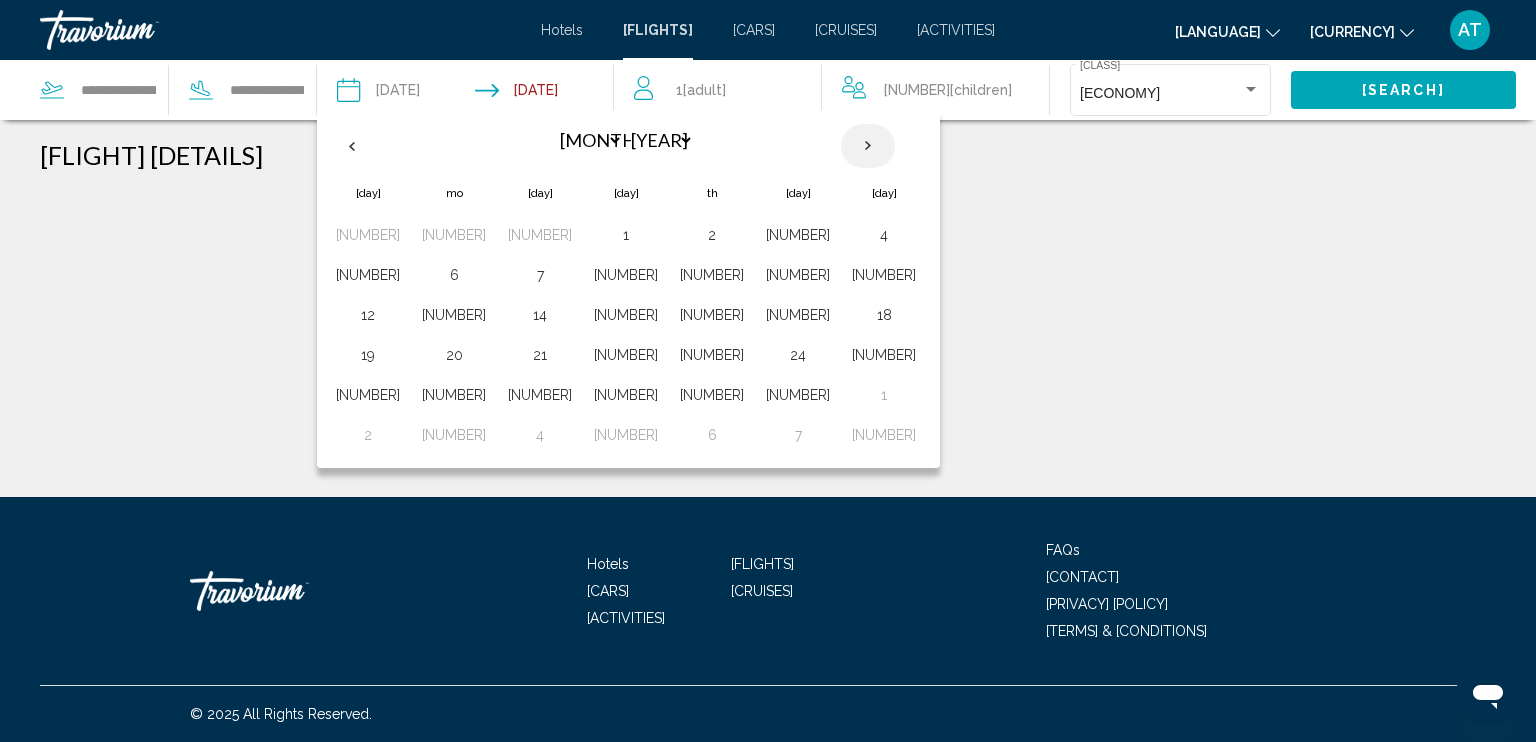click at bounding box center (868, 146) 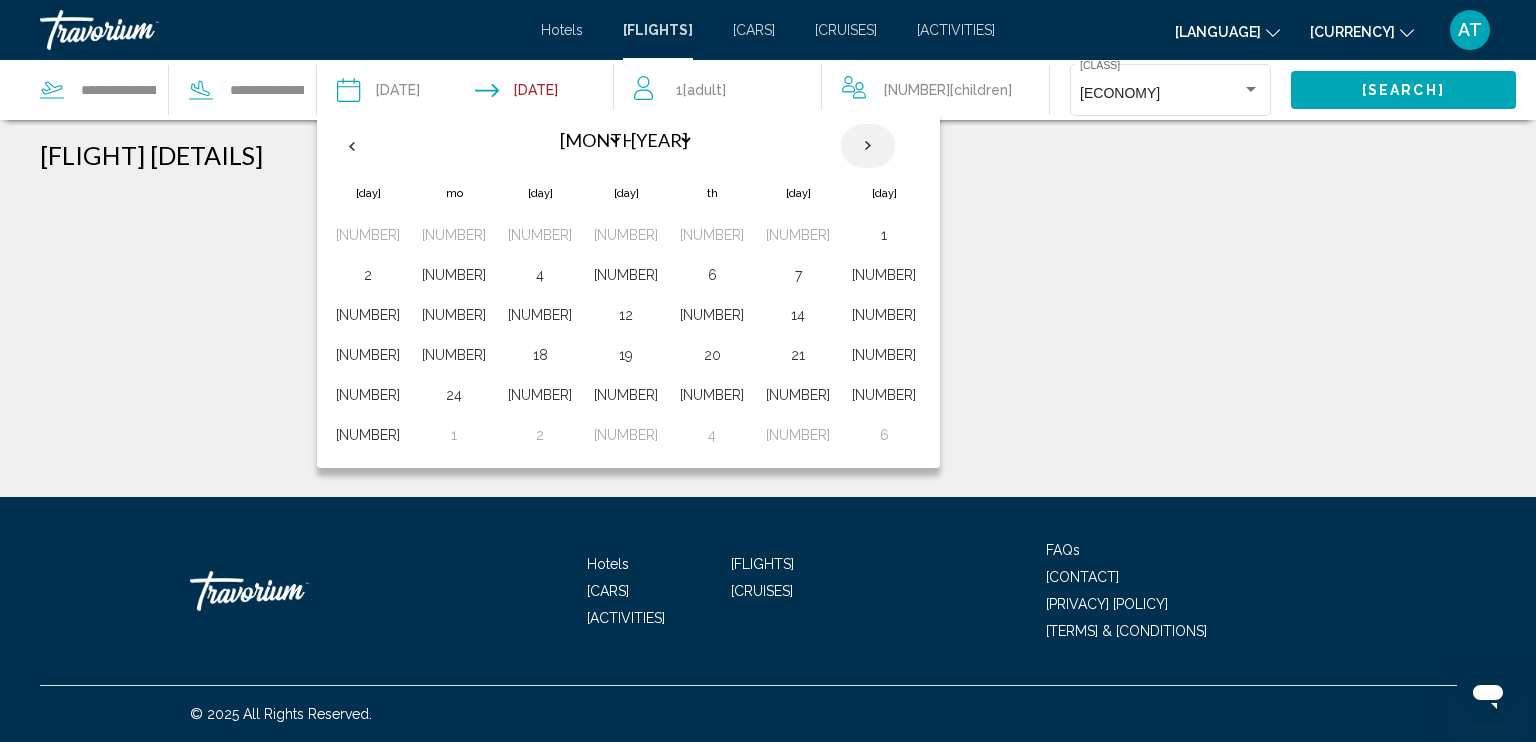 click at bounding box center [868, 146] 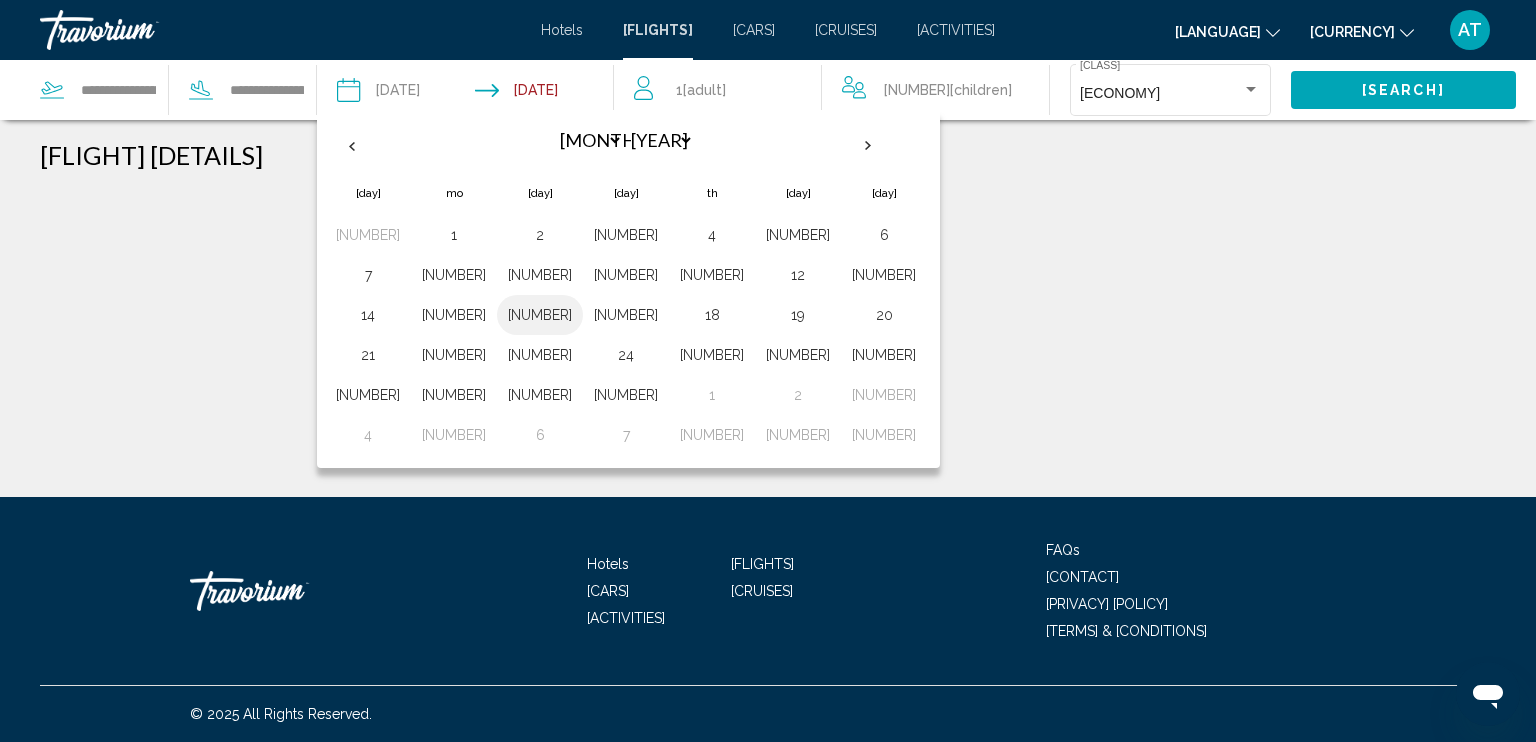 click on "[NUMBER]" at bounding box center (540, 315) 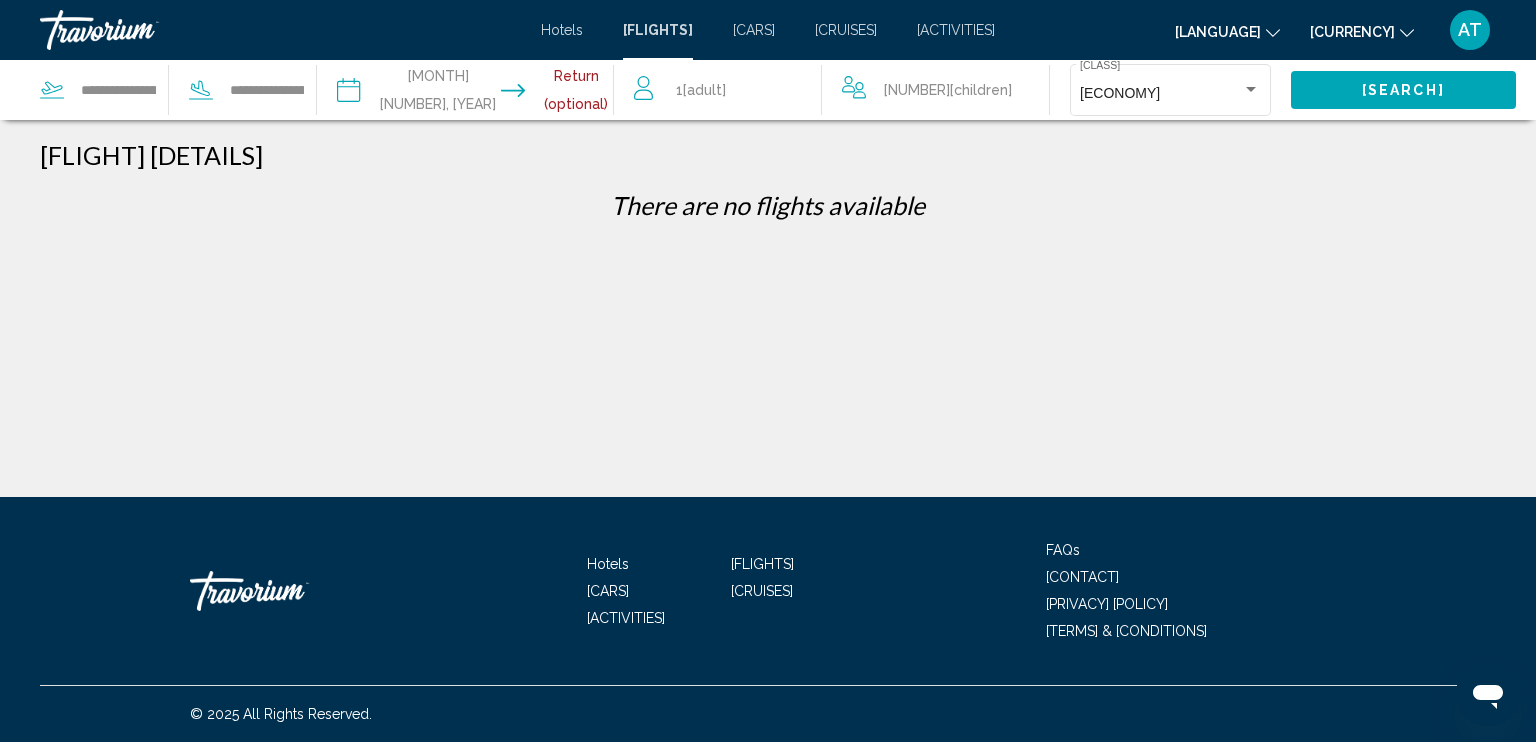 click at bounding box center [549, 93] 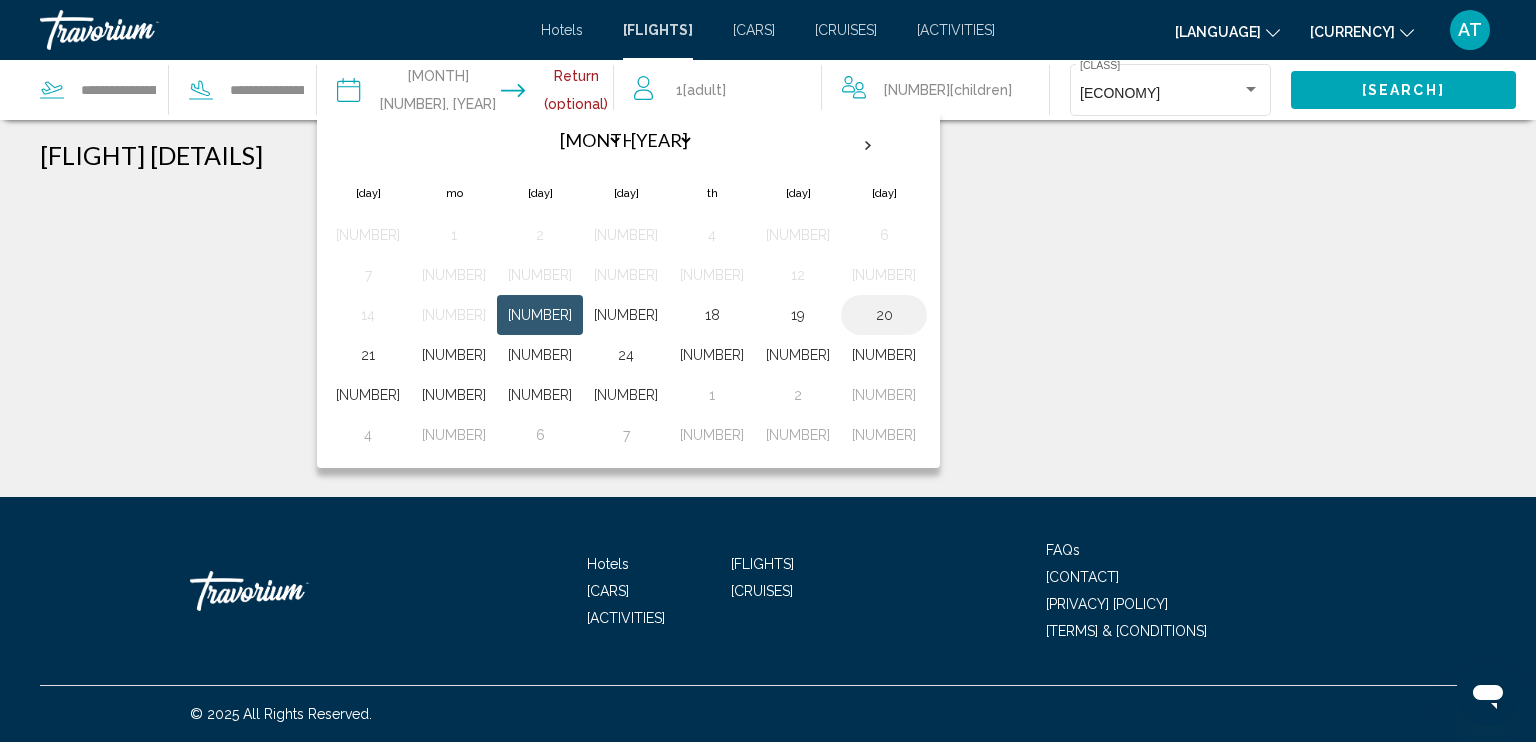click on "20" at bounding box center [884, 315] 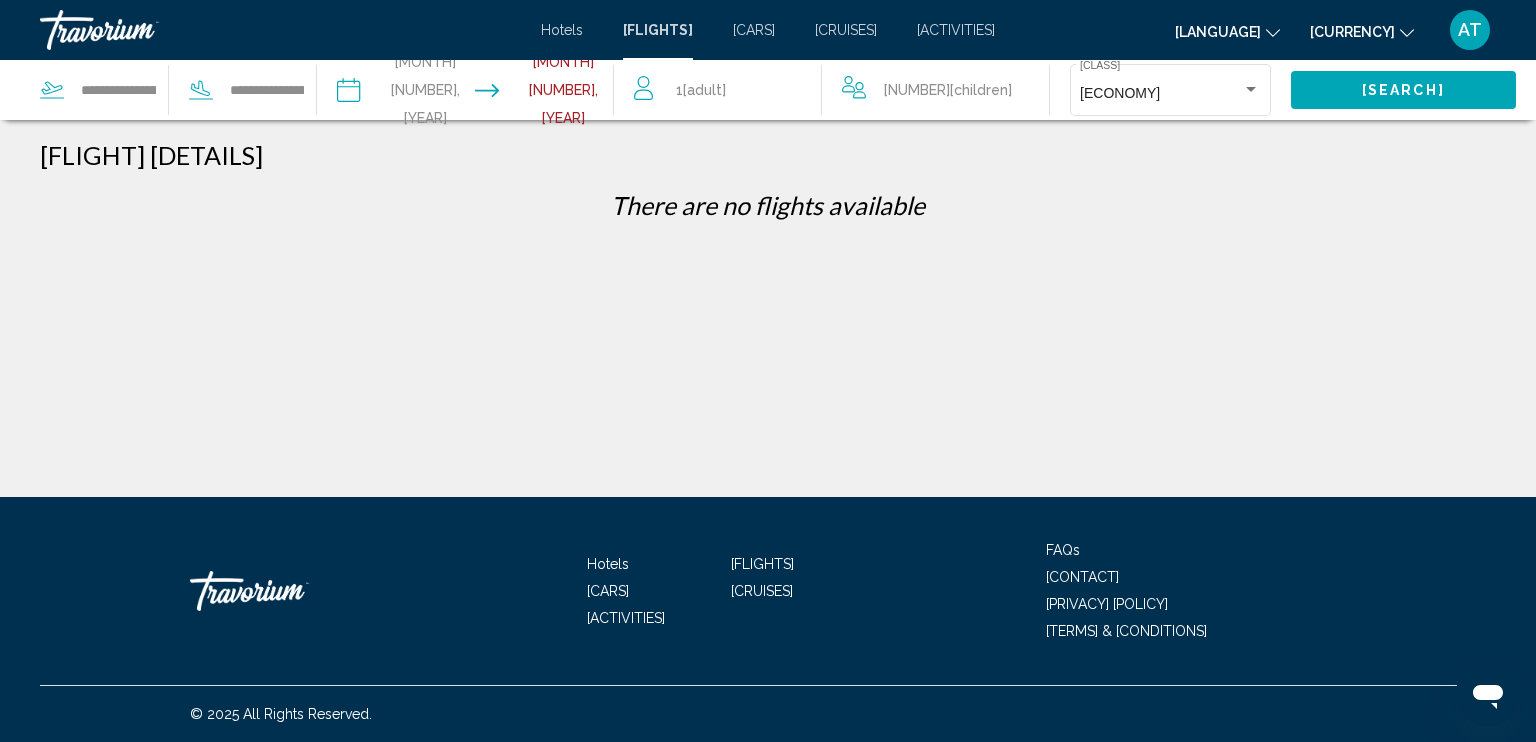 click at bounding box center (201, 98) 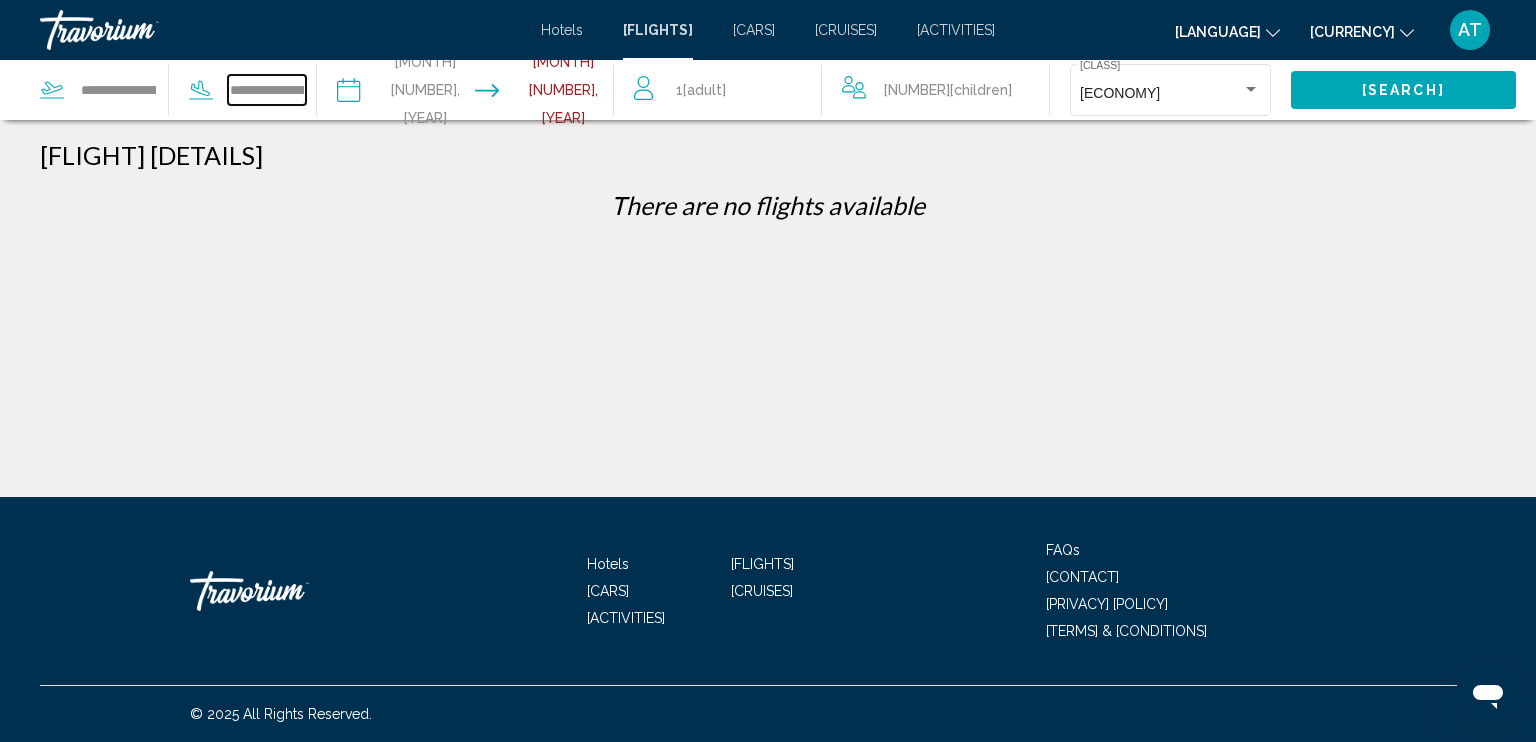 click on "**********" at bounding box center [267, 90] 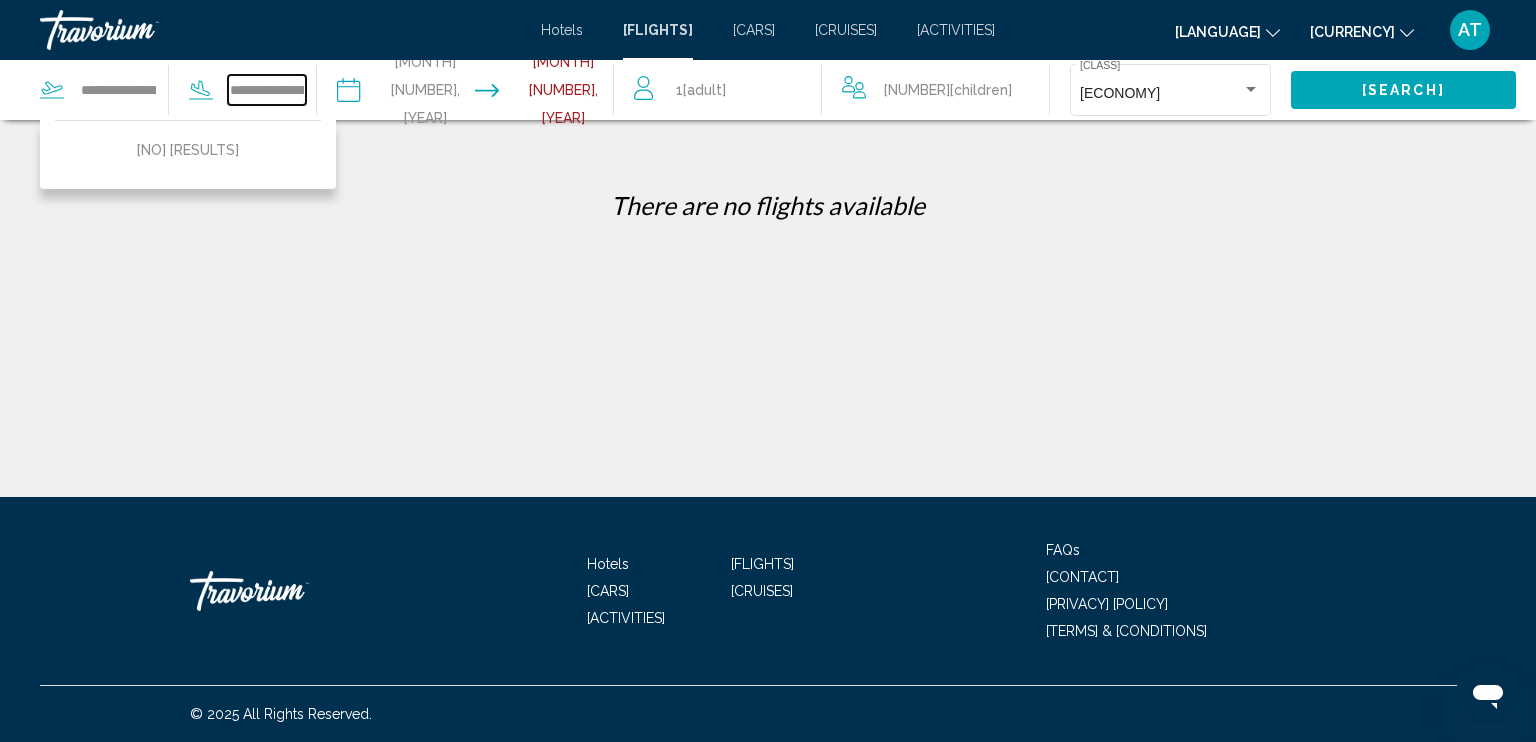 click on "**********" at bounding box center [267, 90] 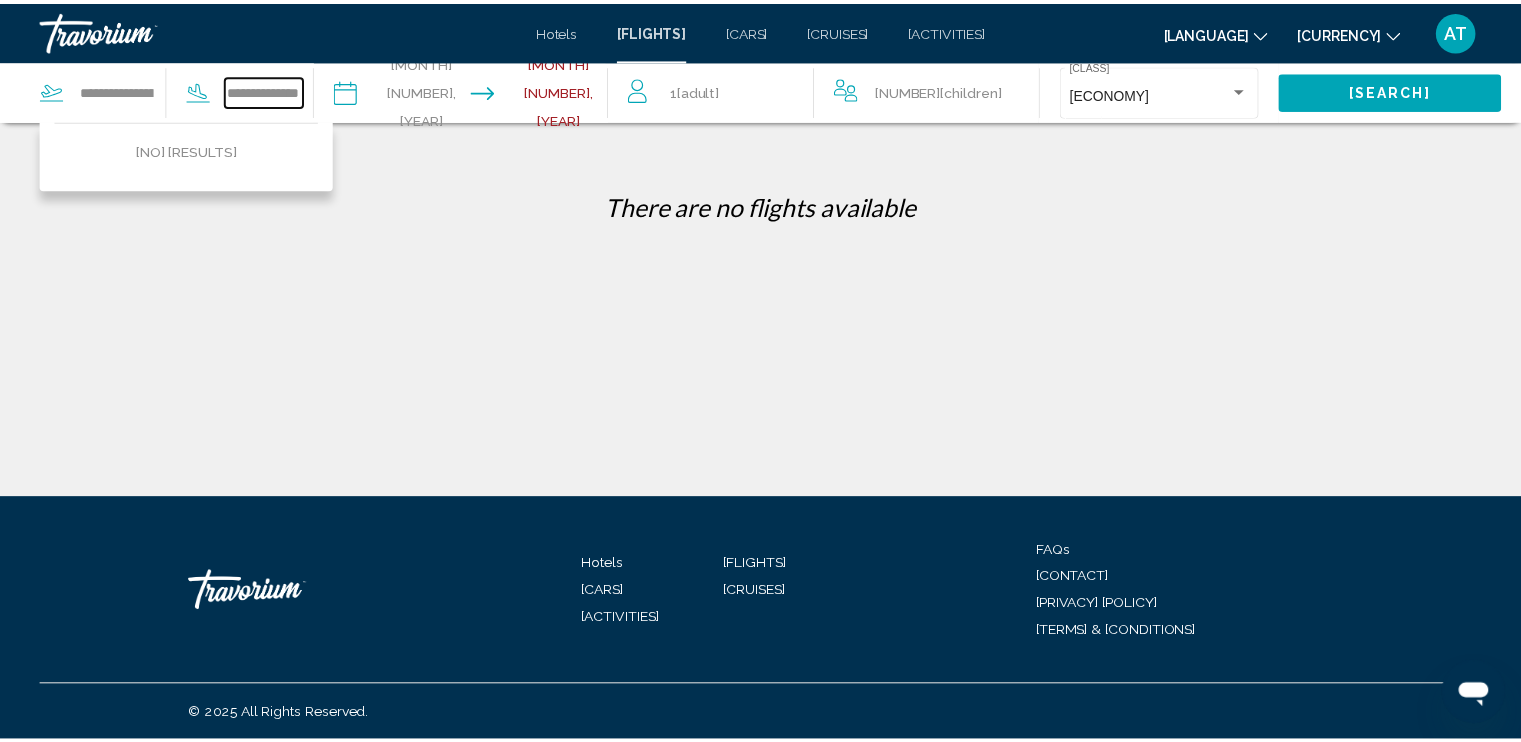 scroll, scrollTop: 0, scrollLeft: 0, axis: both 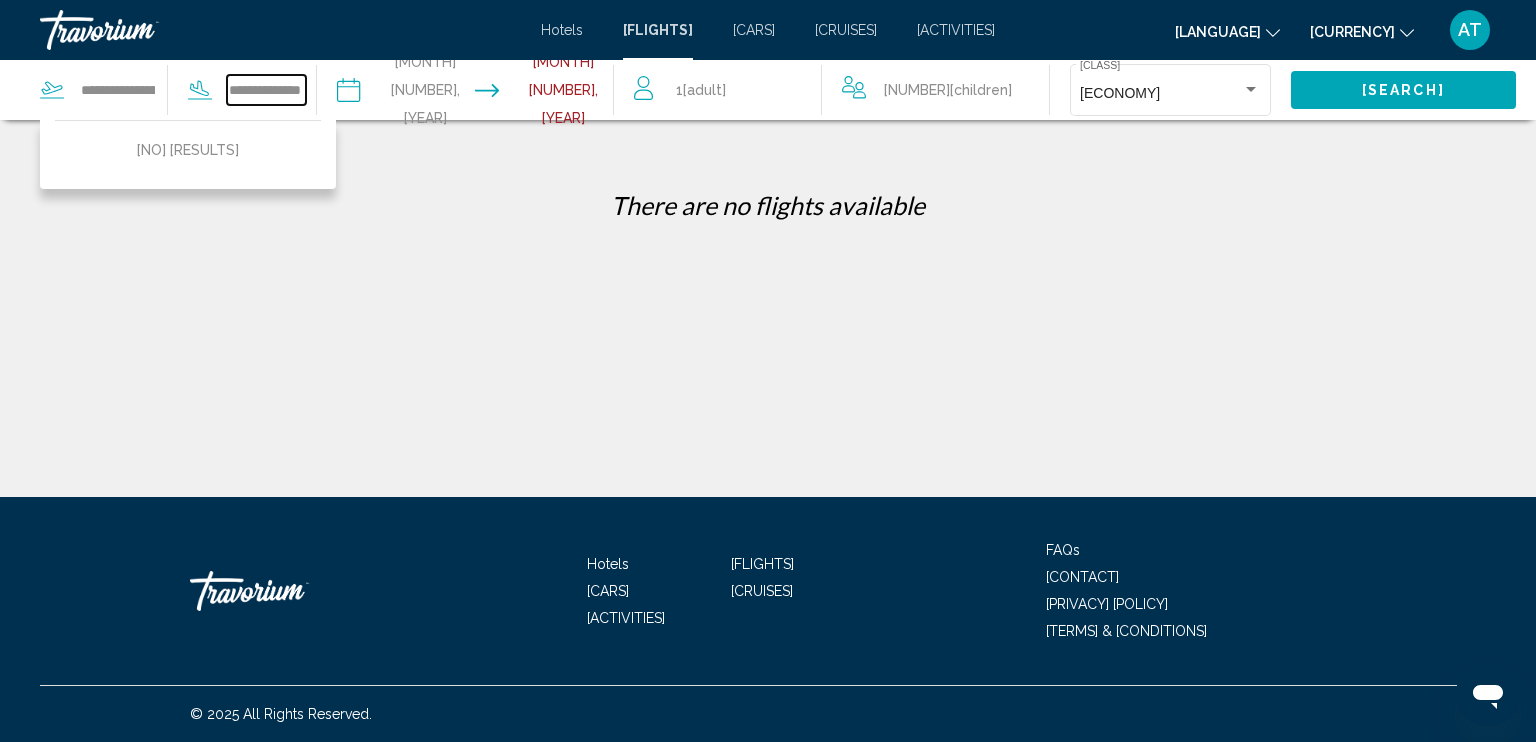 drag, startPoint x: 299, startPoint y: 91, endPoint x: 228, endPoint y: 97, distance: 71.25307 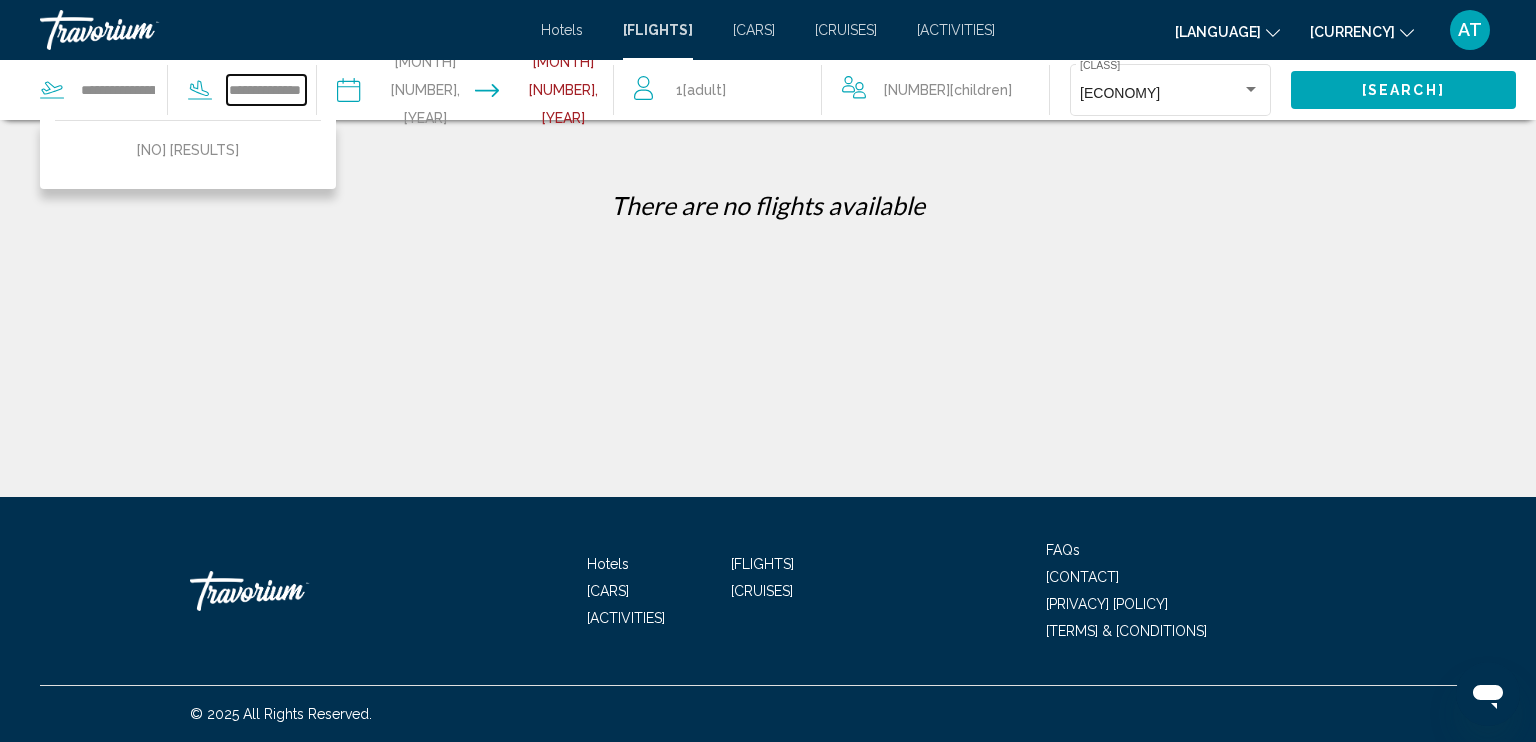 click on "**********" at bounding box center [266, 90] 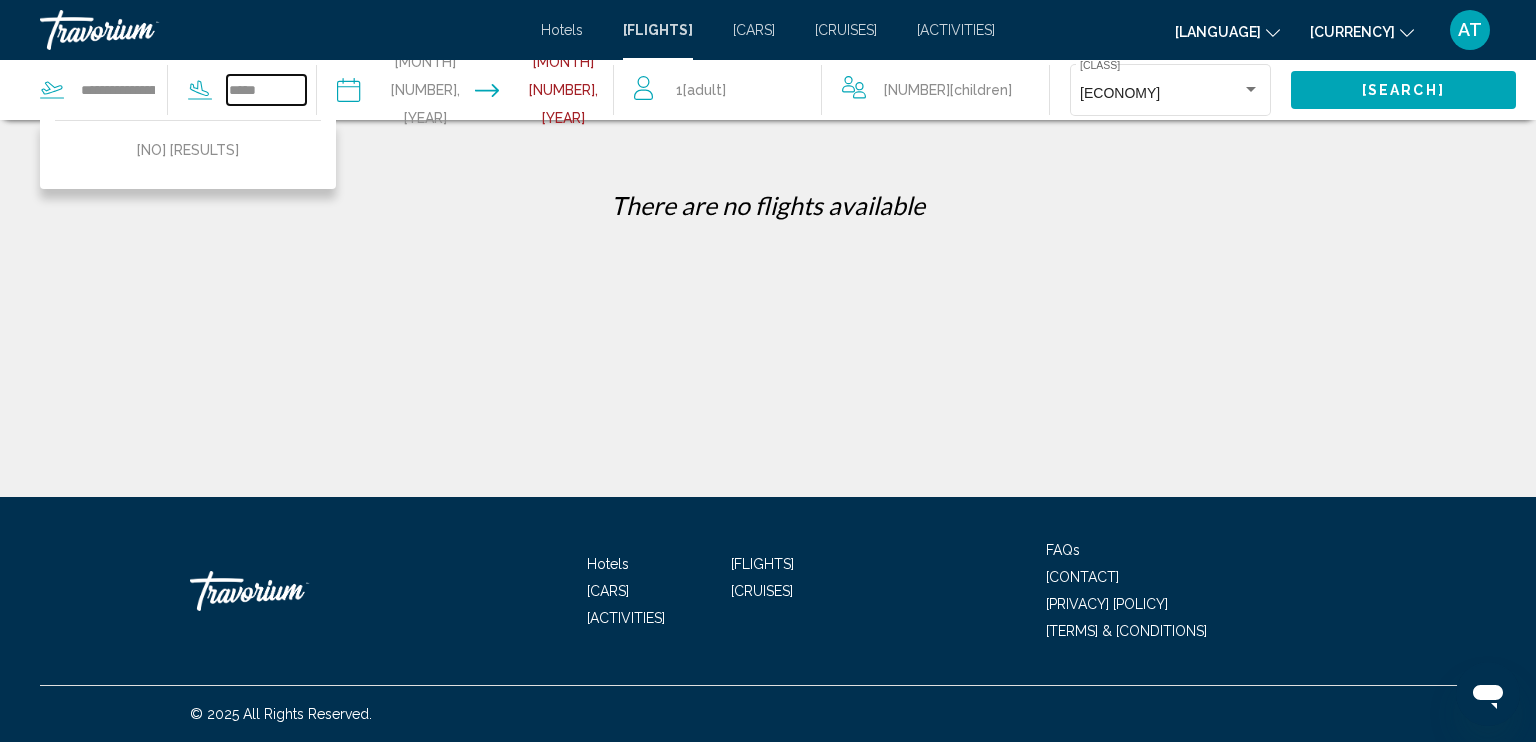 click on "*****" at bounding box center [266, 90] 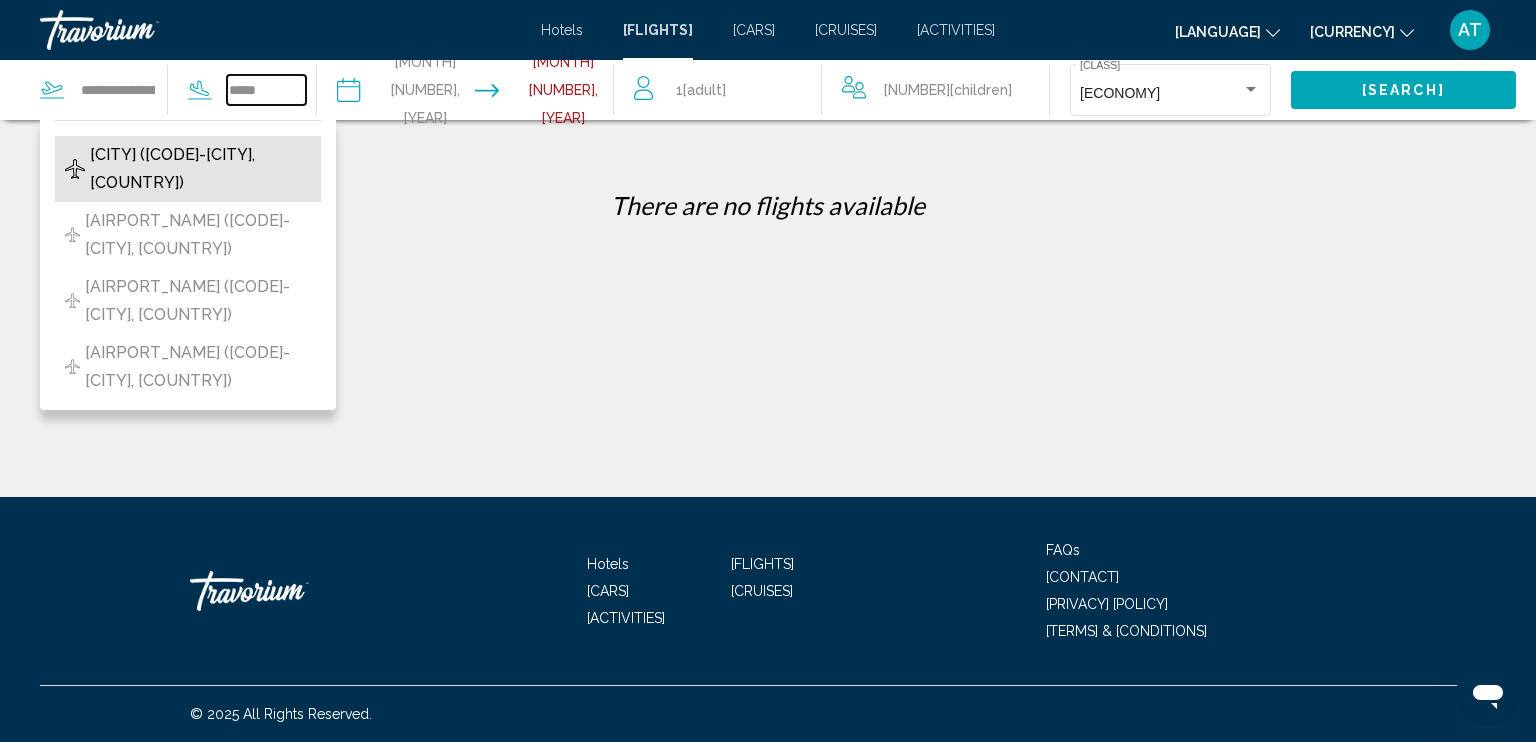 type on "*****" 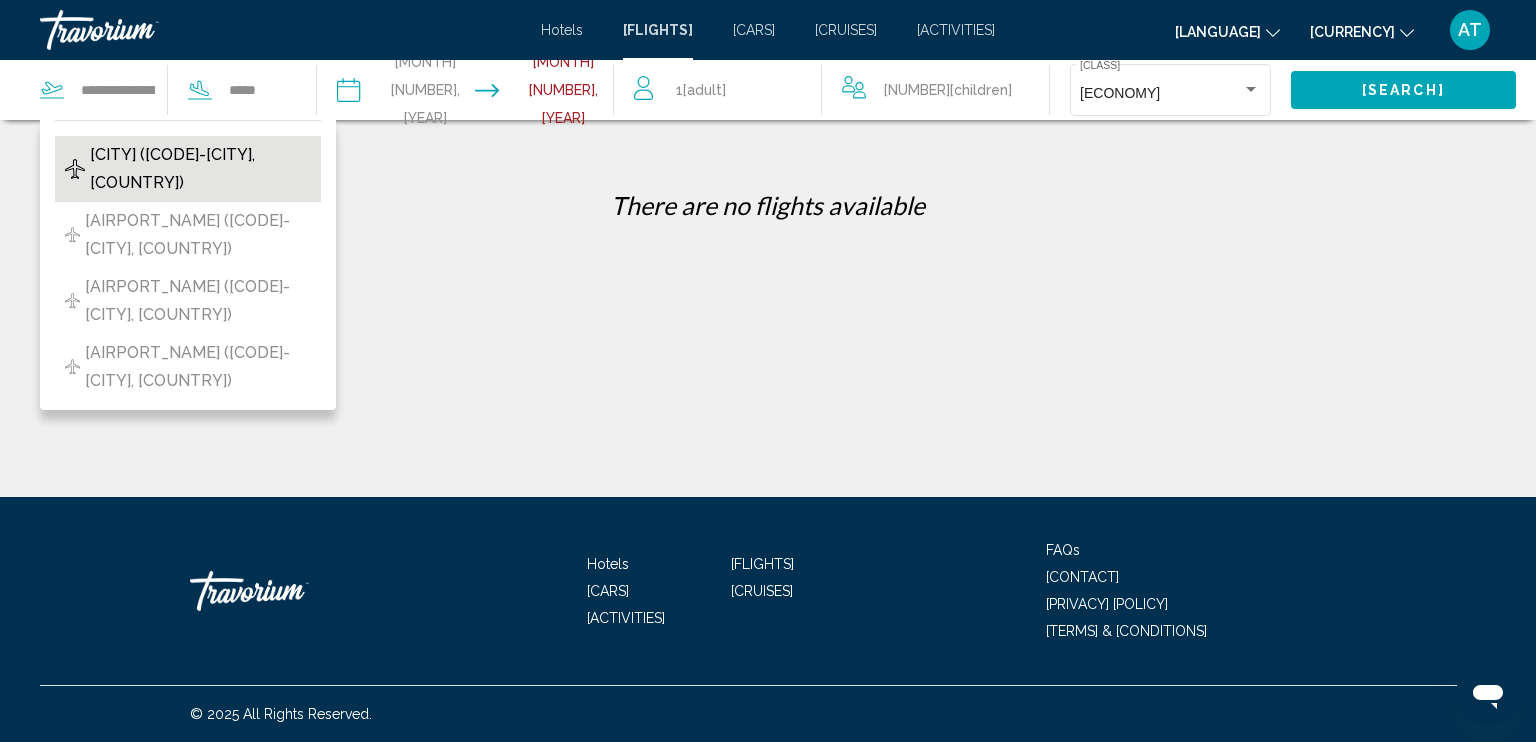 click on "[CITY] ([CODE]-[CITY], [COUNTRY])" at bounding box center [200, 169] 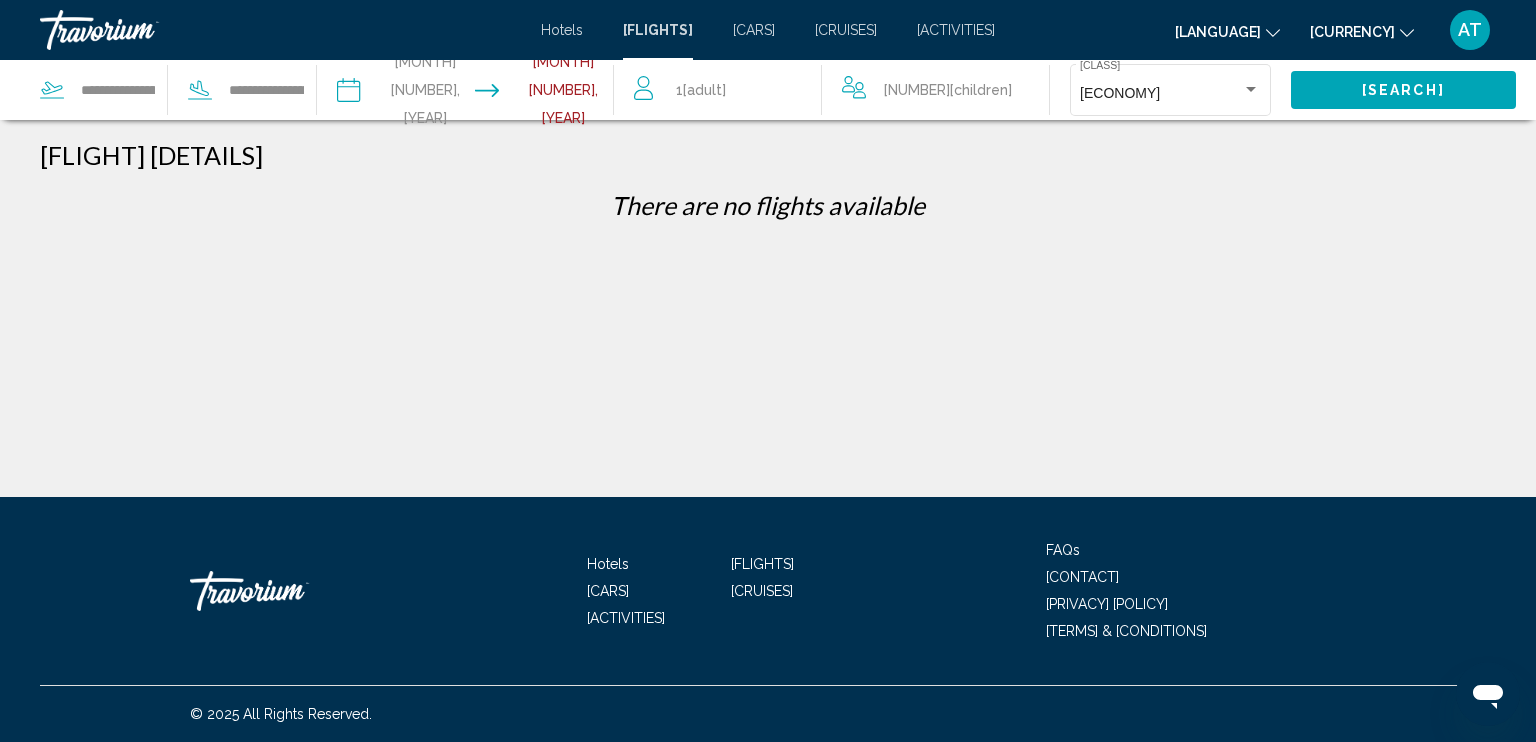 click at bounding box center (646, 88) 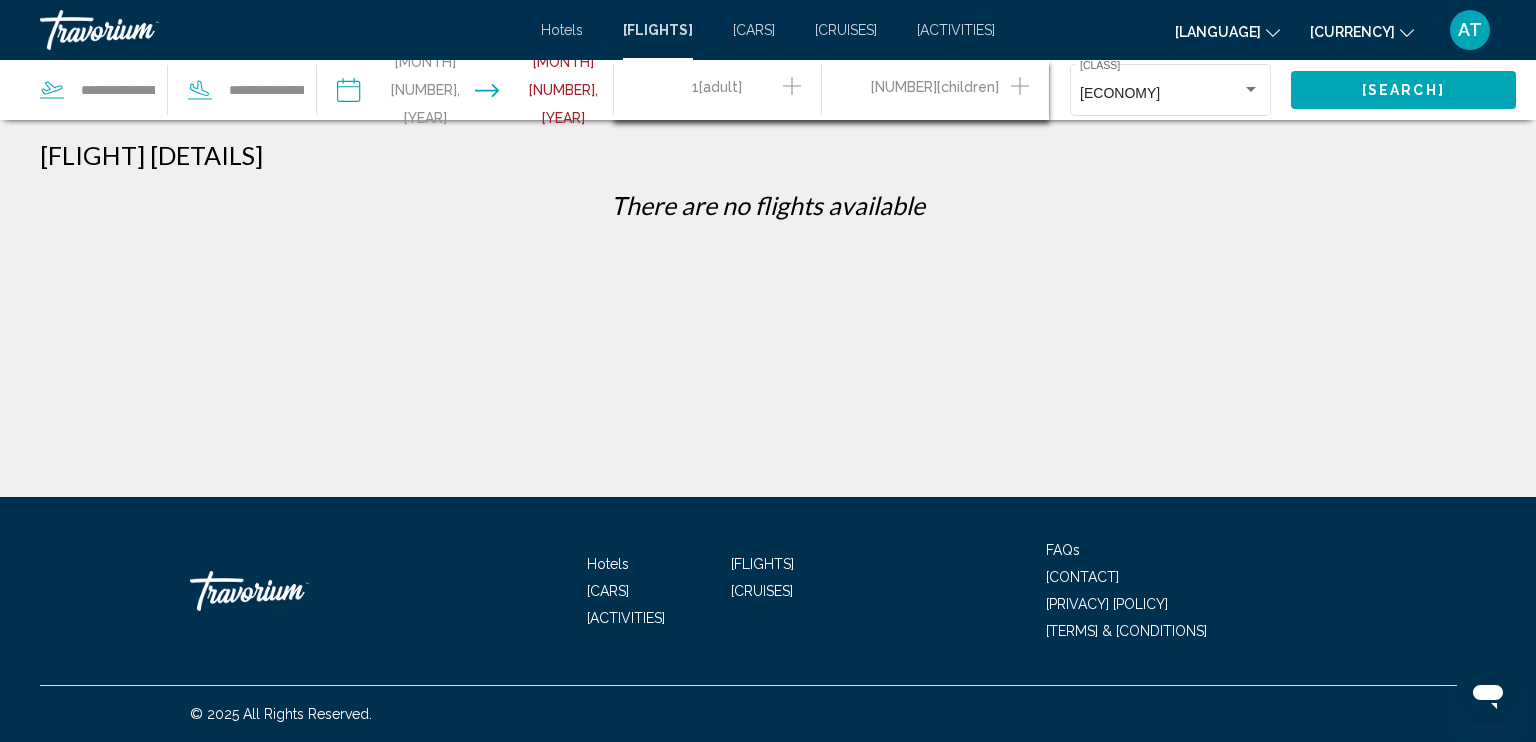 click at bounding box center [792, 86] 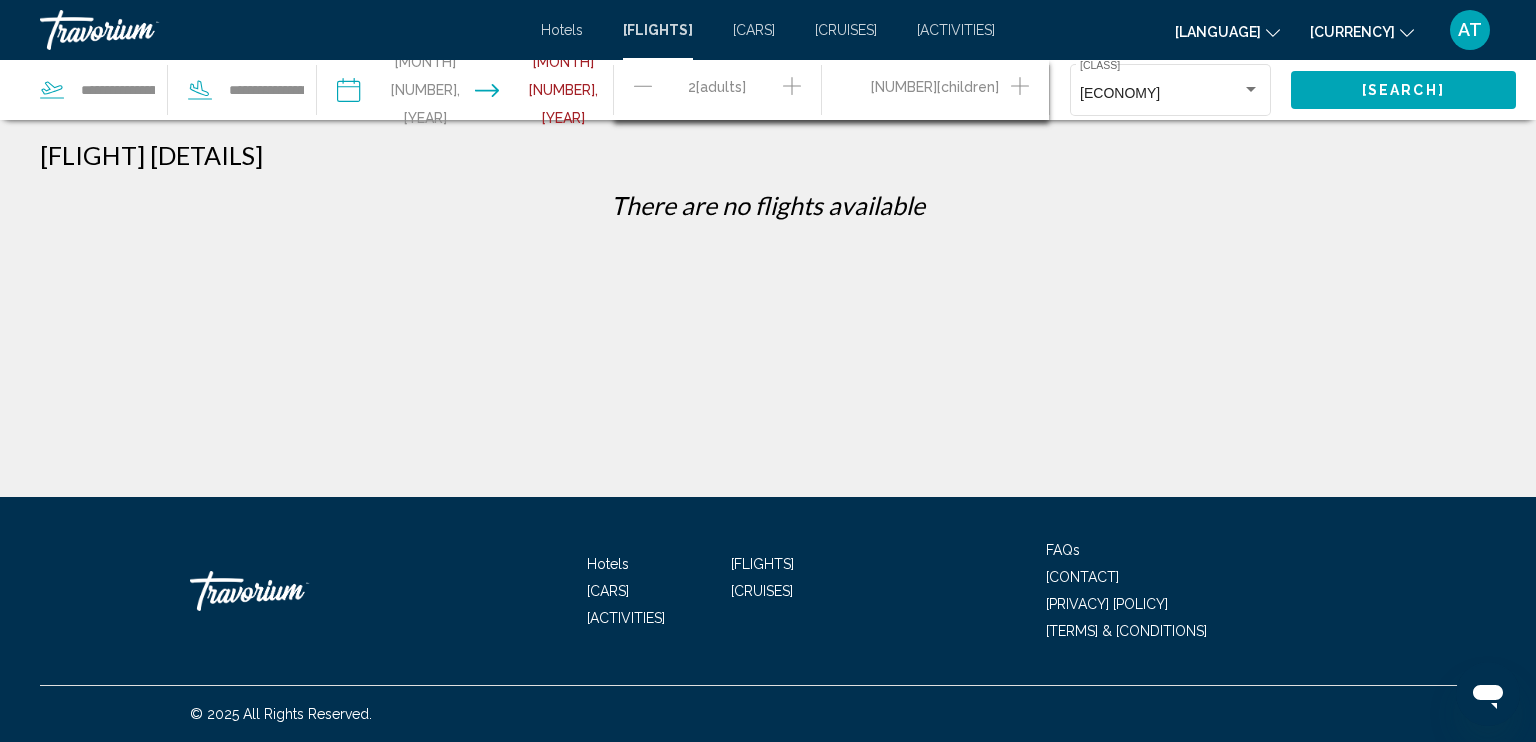 click on "[SEARCH]" at bounding box center (1403, 91) 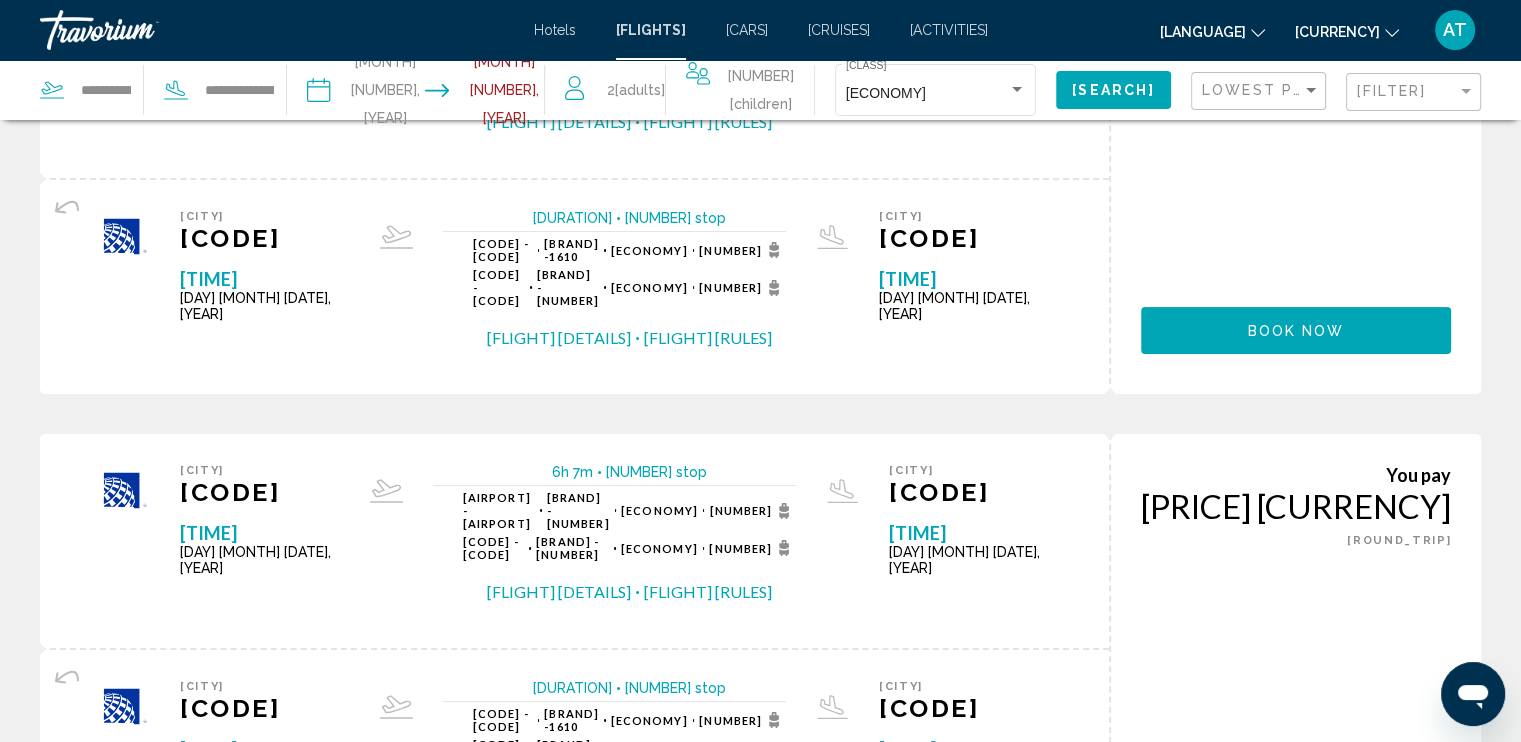 scroll, scrollTop: 300, scrollLeft: 0, axis: vertical 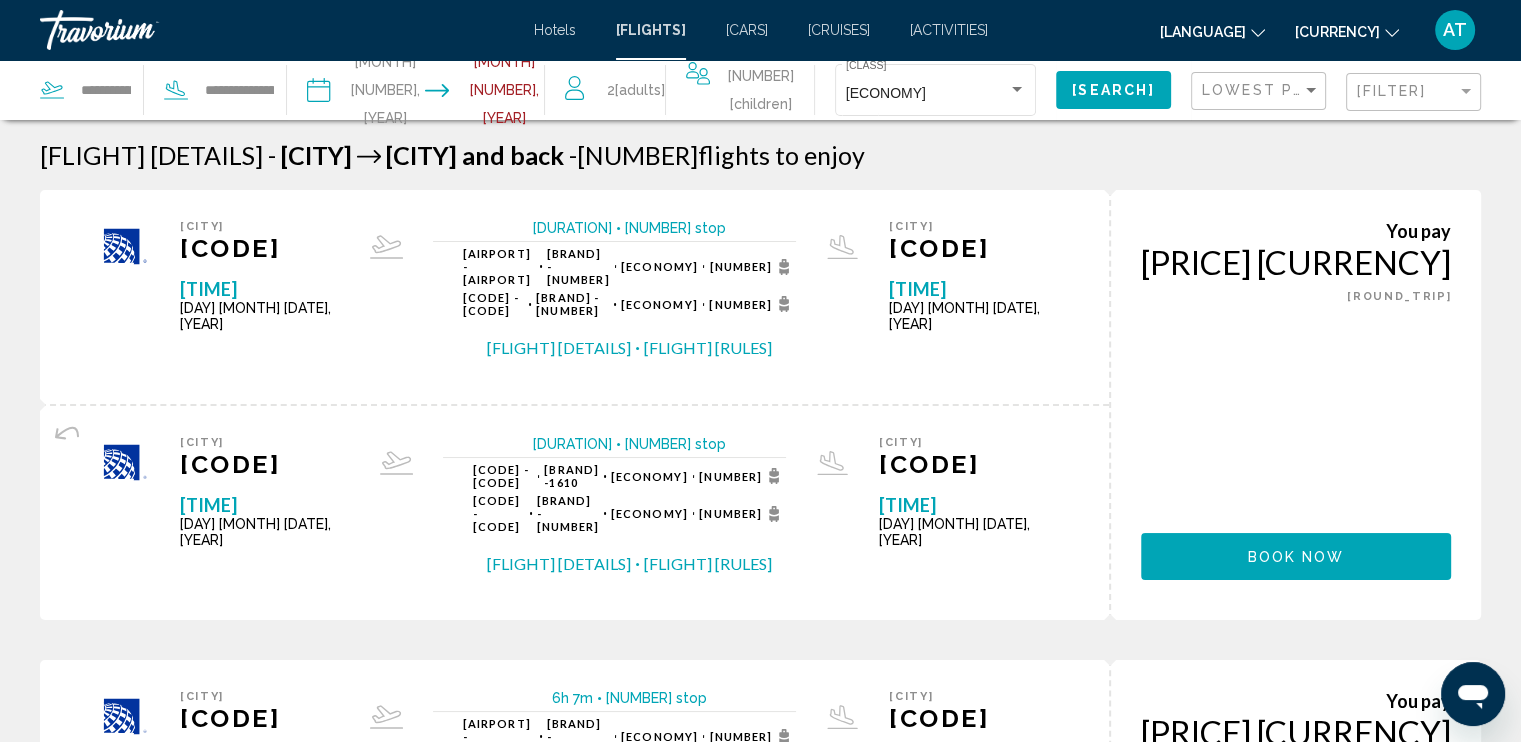 click on "[FLIGHT] [DETAILS]" at bounding box center (559, 348) 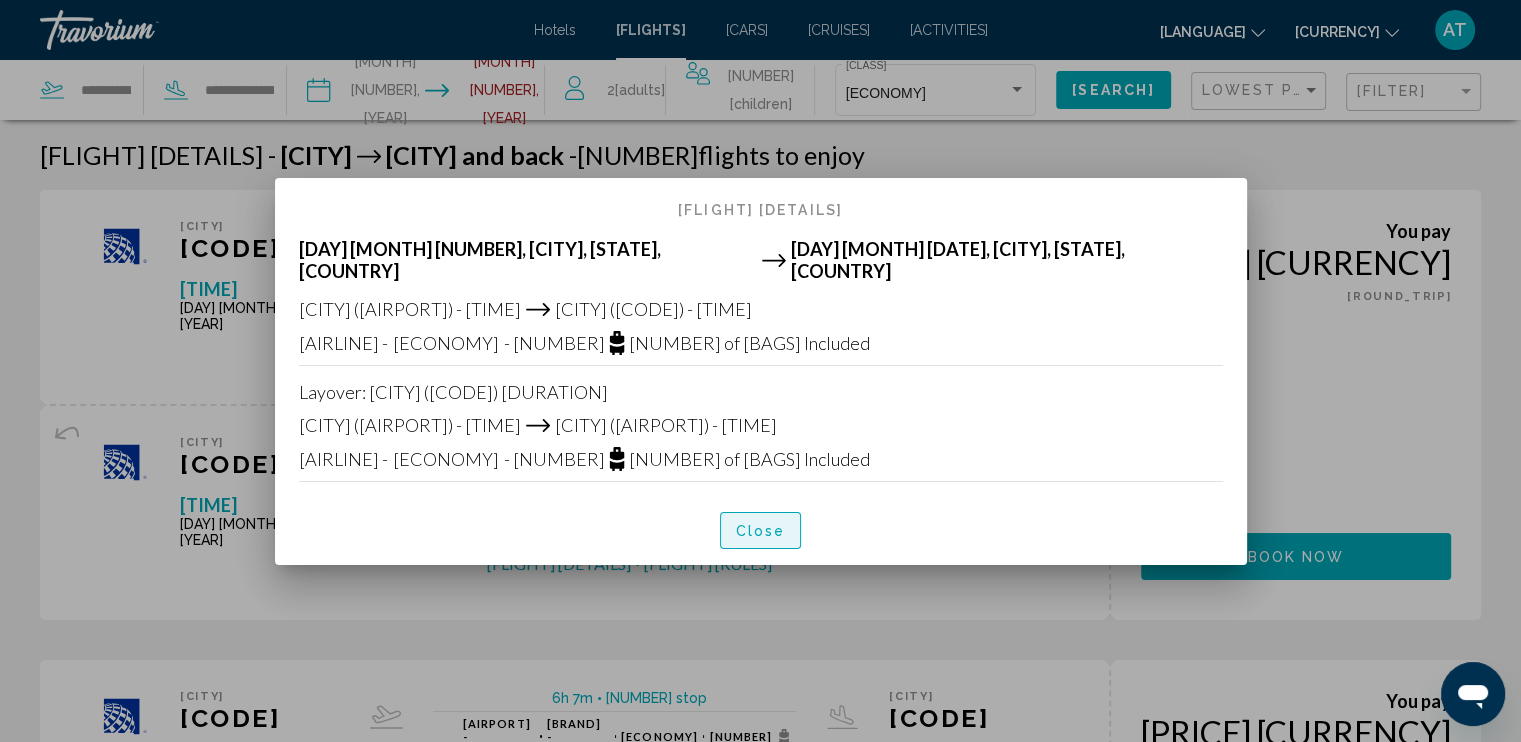 click on "Close" at bounding box center [761, 531] 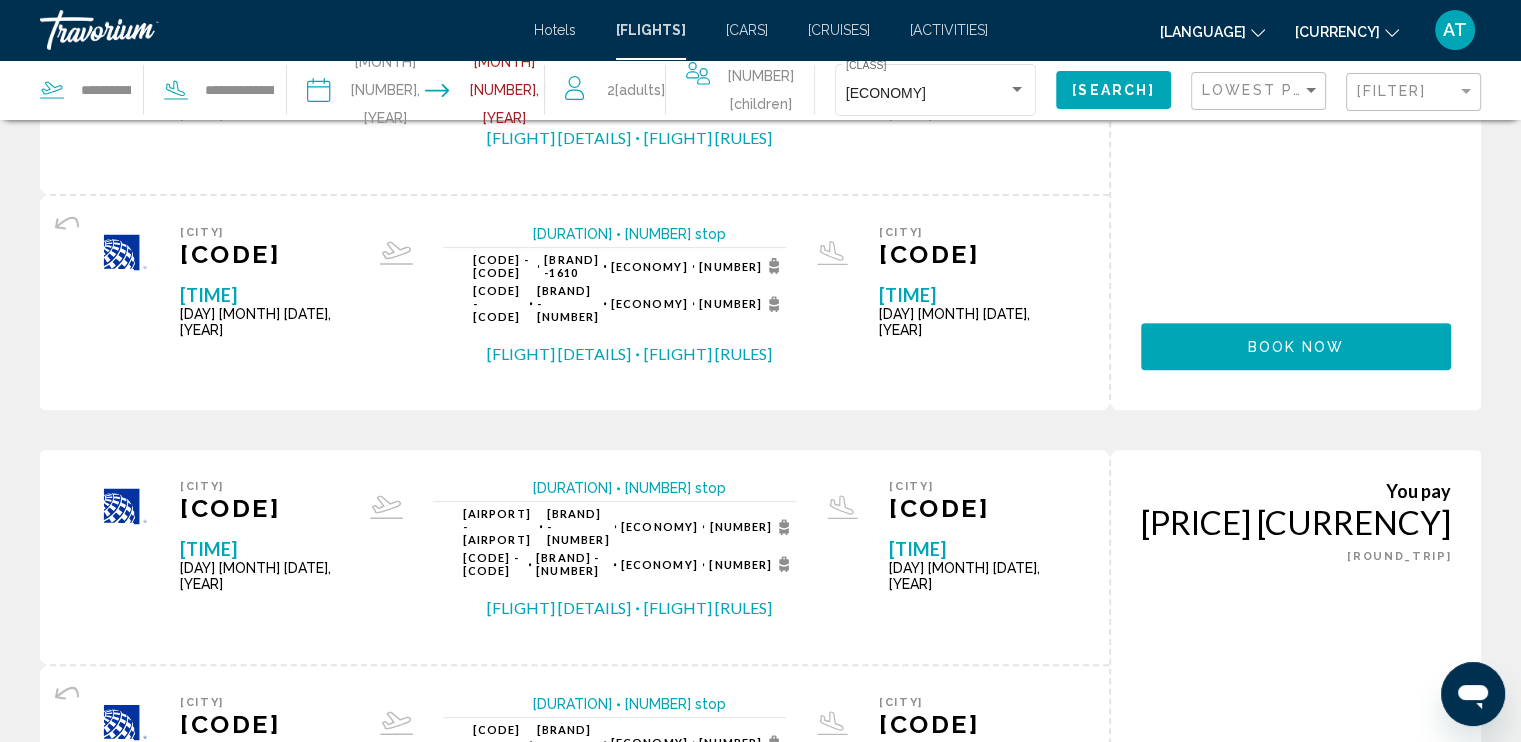 scroll, scrollTop: 700, scrollLeft: 0, axis: vertical 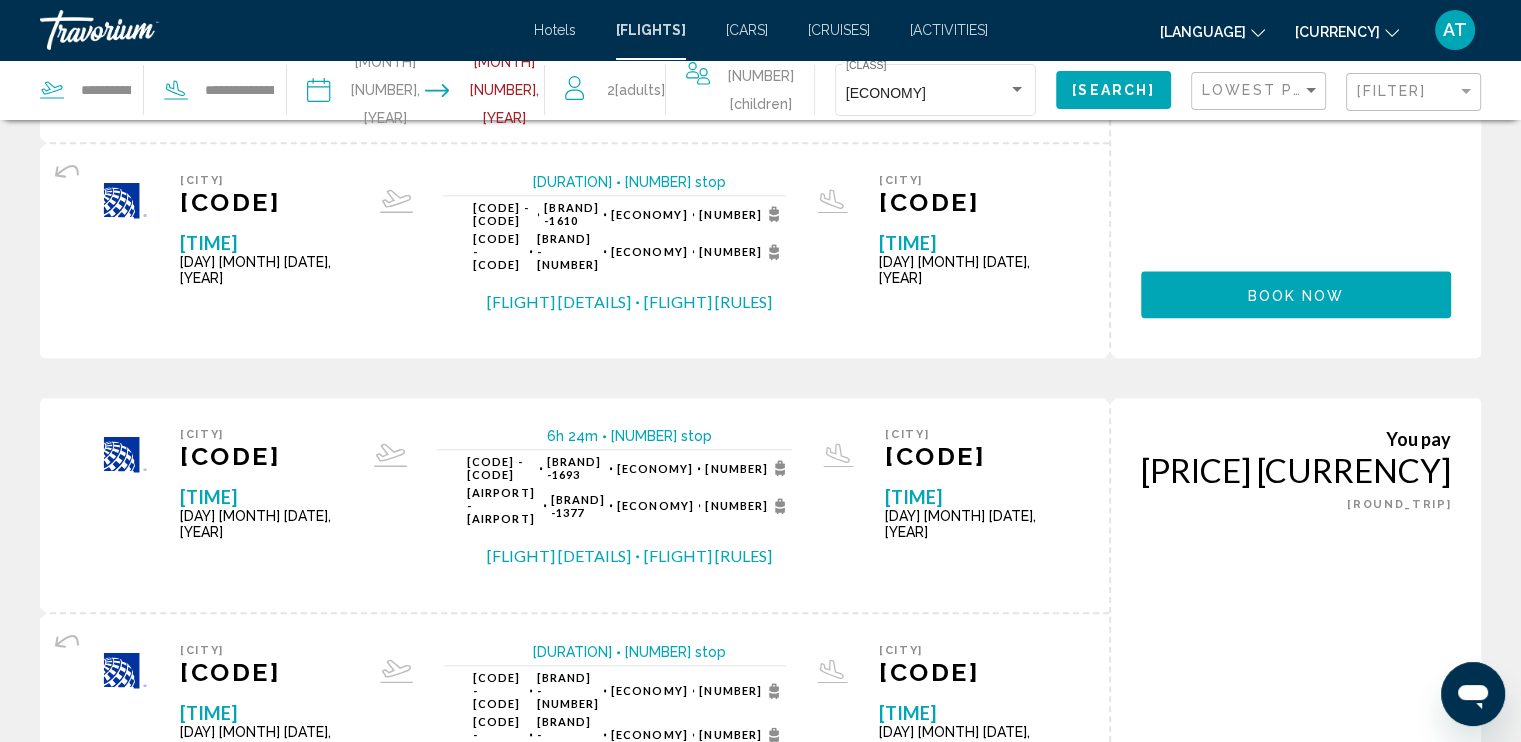 click on "2" at bounding box center [621, 901] 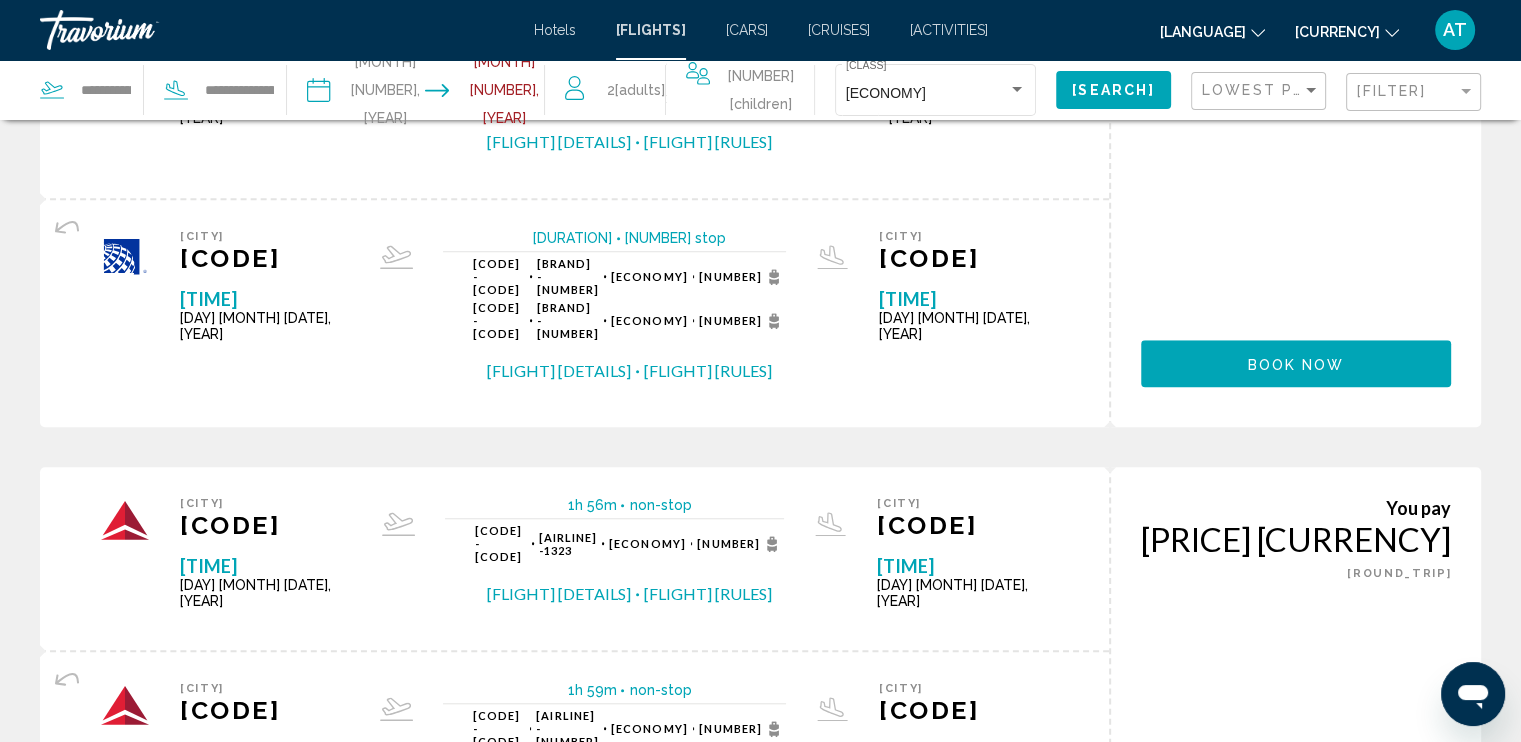 scroll, scrollTop: 1680, scrollLeft: 0, axis: vertical 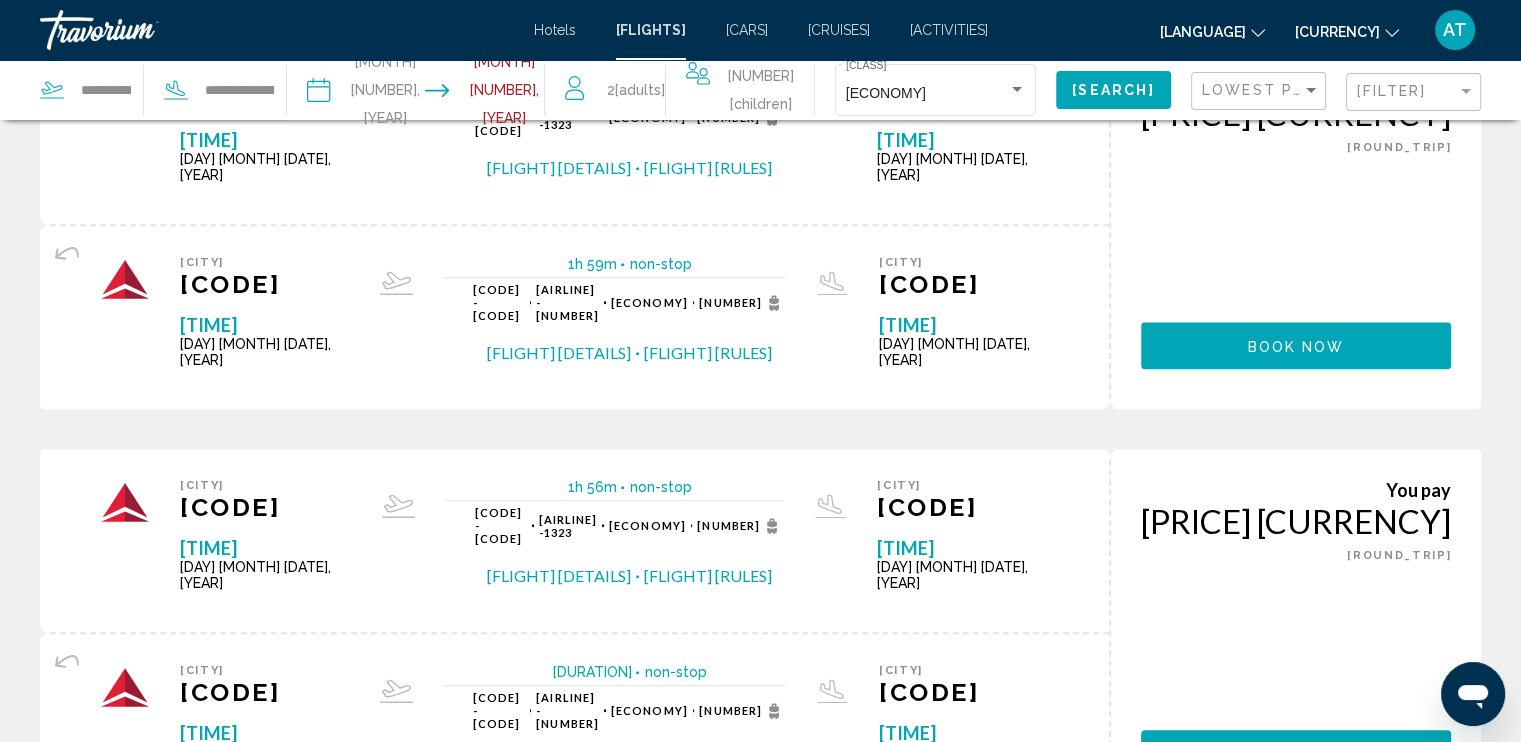 click on "[NUMBER]" at bounding box center (551, 877) 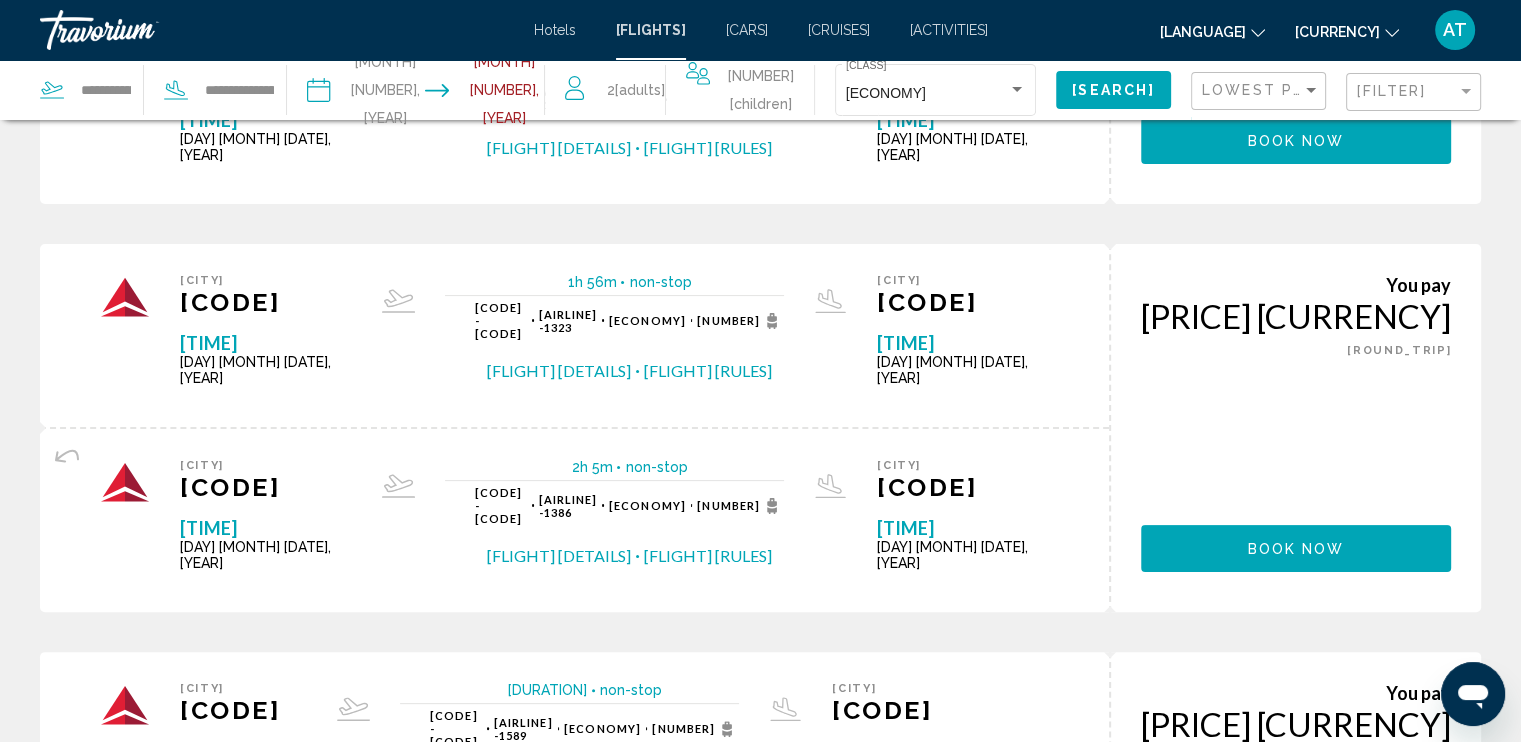 scroll, scrollTop: 500, scrollLeft: 0, axis: vertical 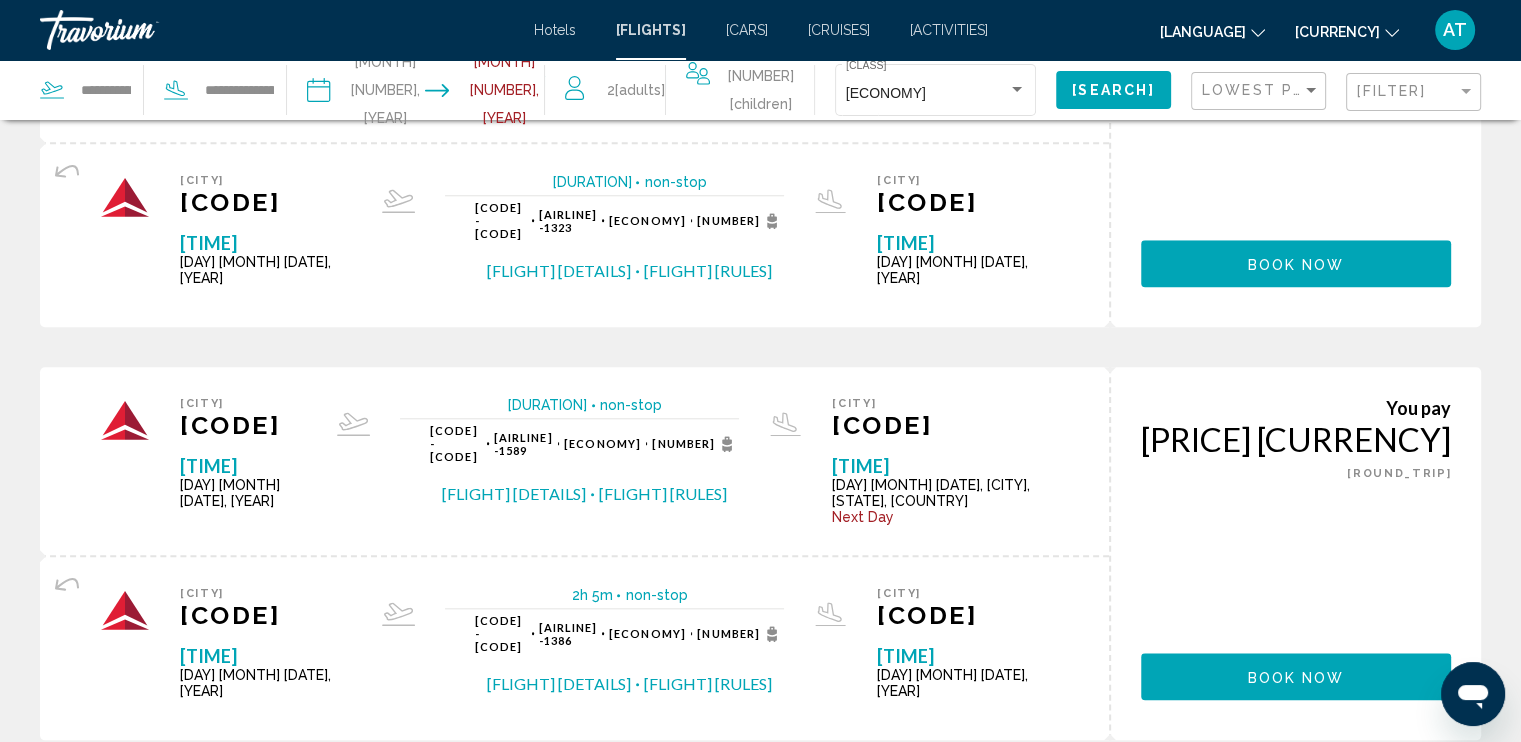 click on "page  4" at bounding box center (550, 800) 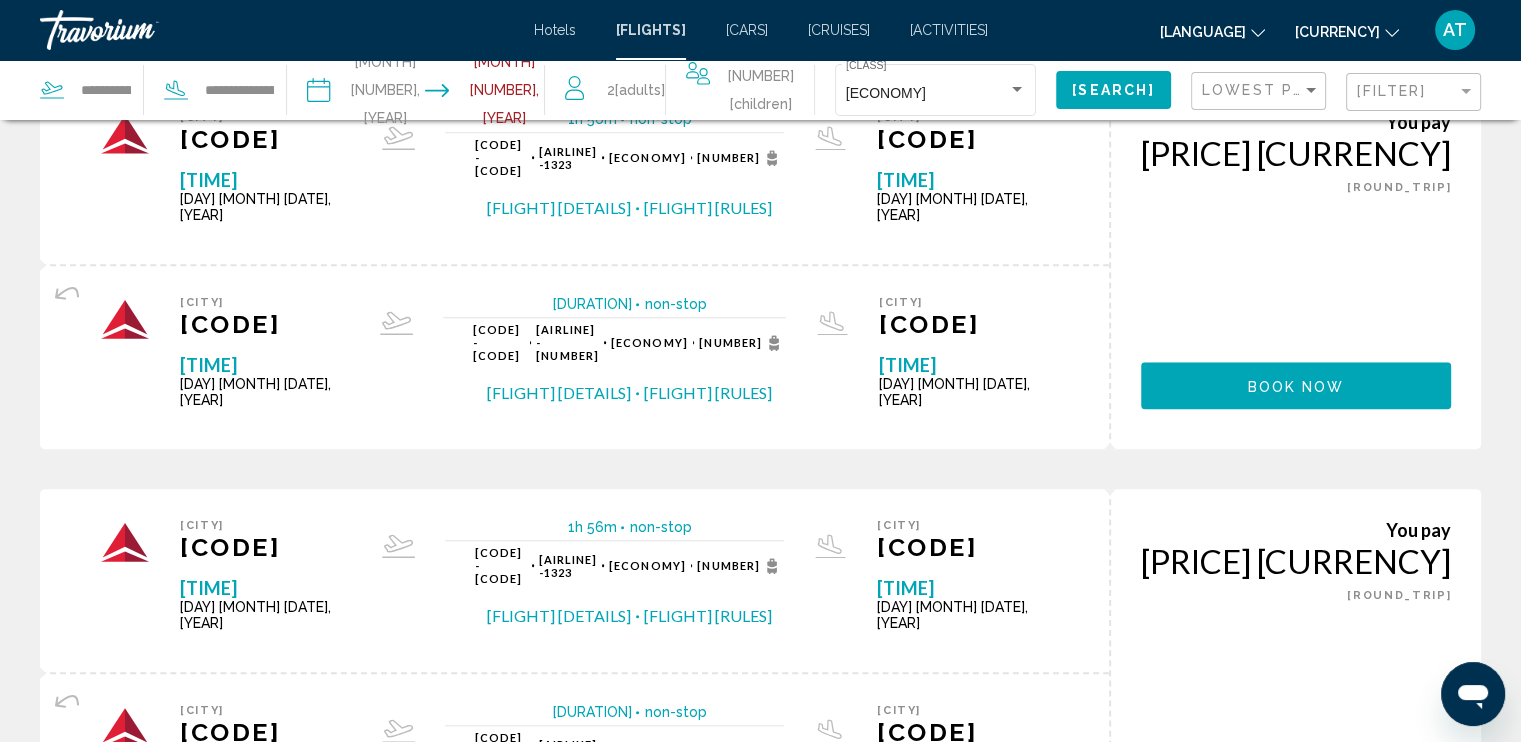 scroll, scrollTop: 0, scrollLeft: 0, axis: both 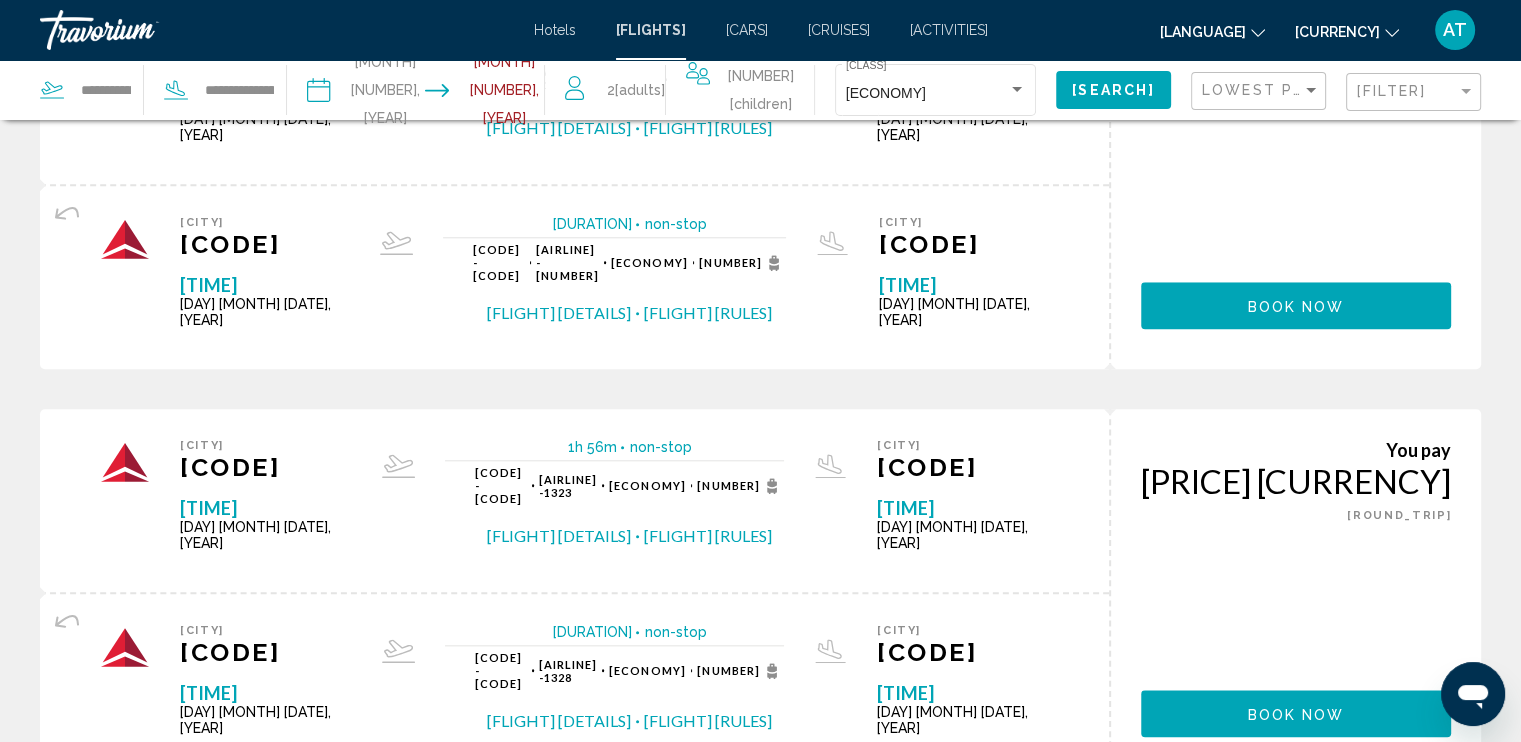 click on "[NUMBER]" at bounding box center [551, 837] 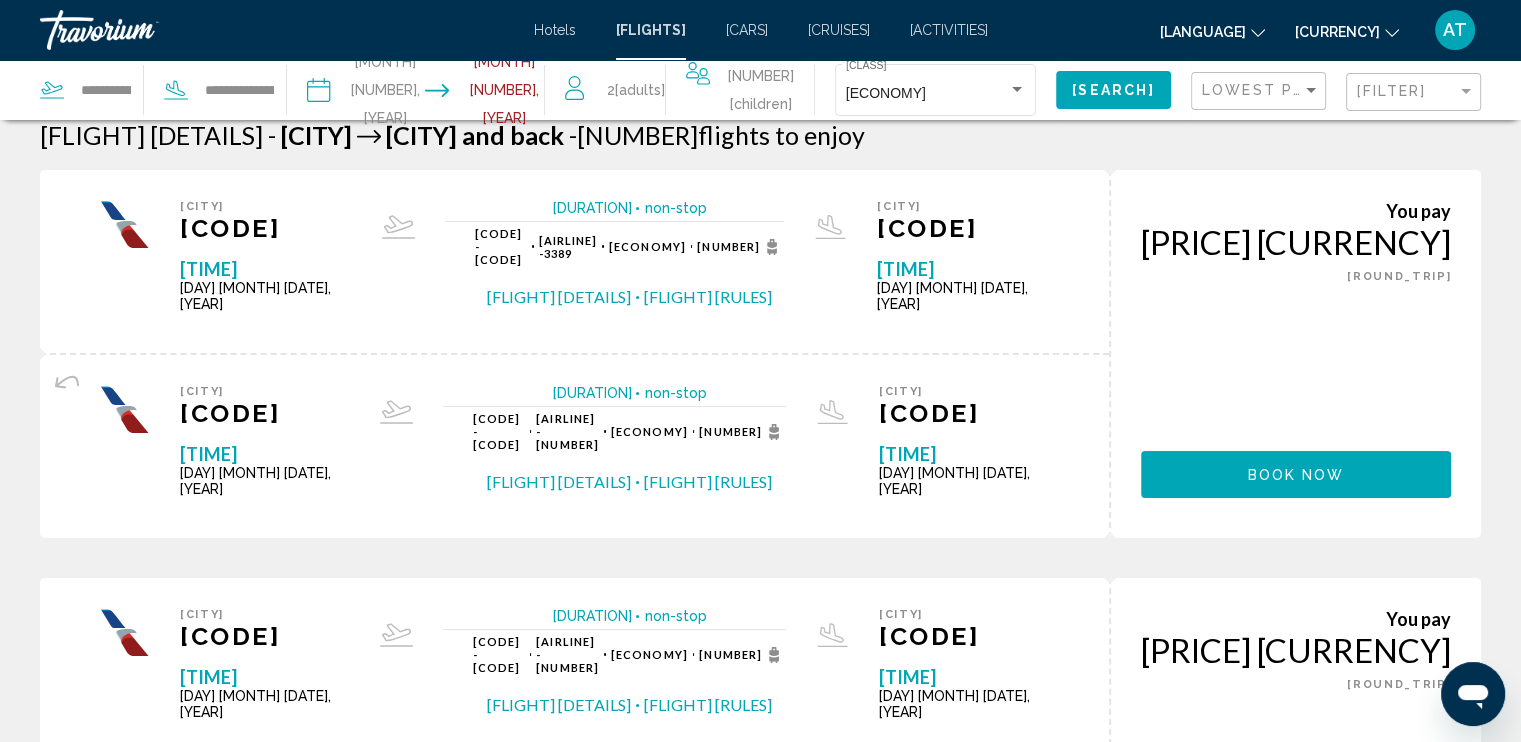 scroll, scrollTop: 0, scrollLeft: 0, axis: both 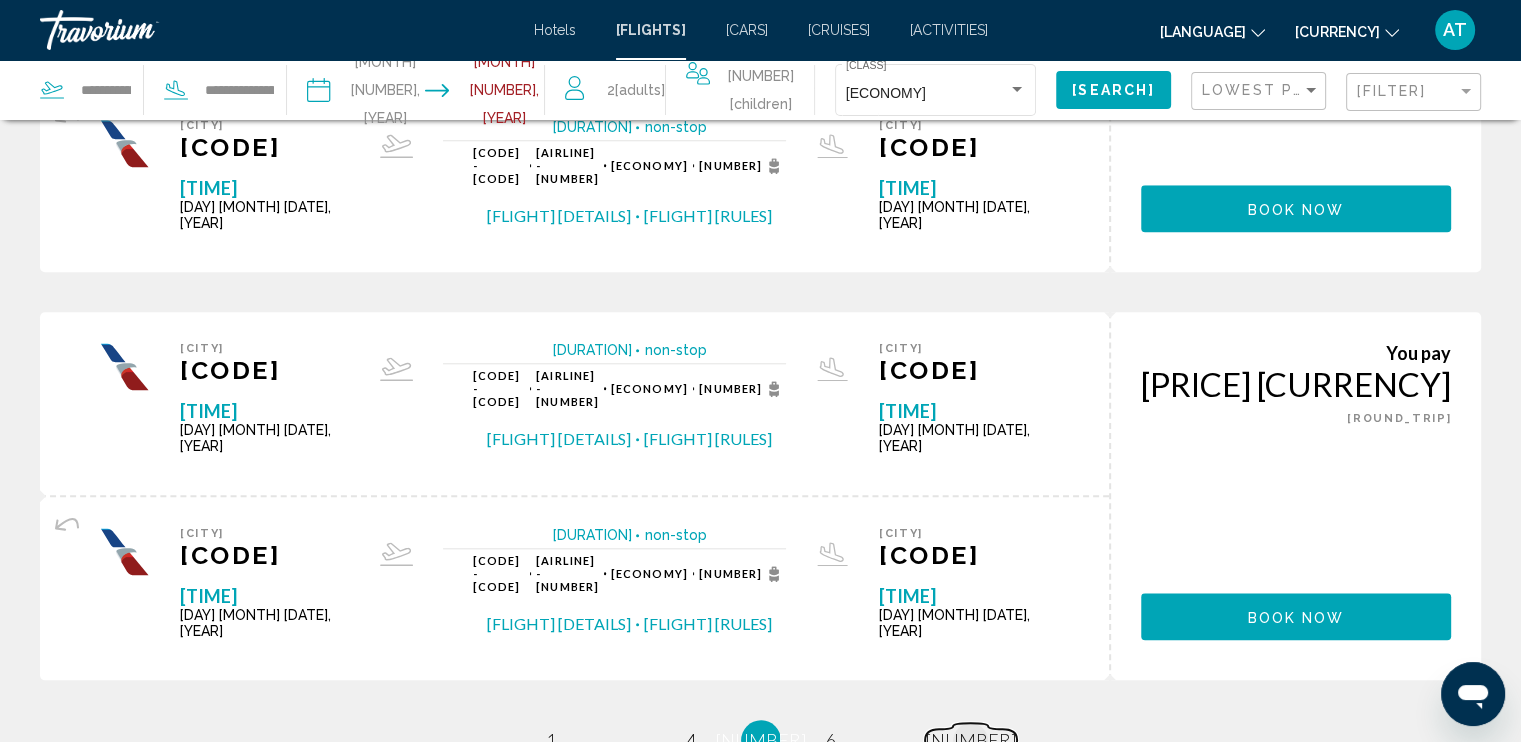 click on "[NUMBER]" at bounding box center (551, 740) 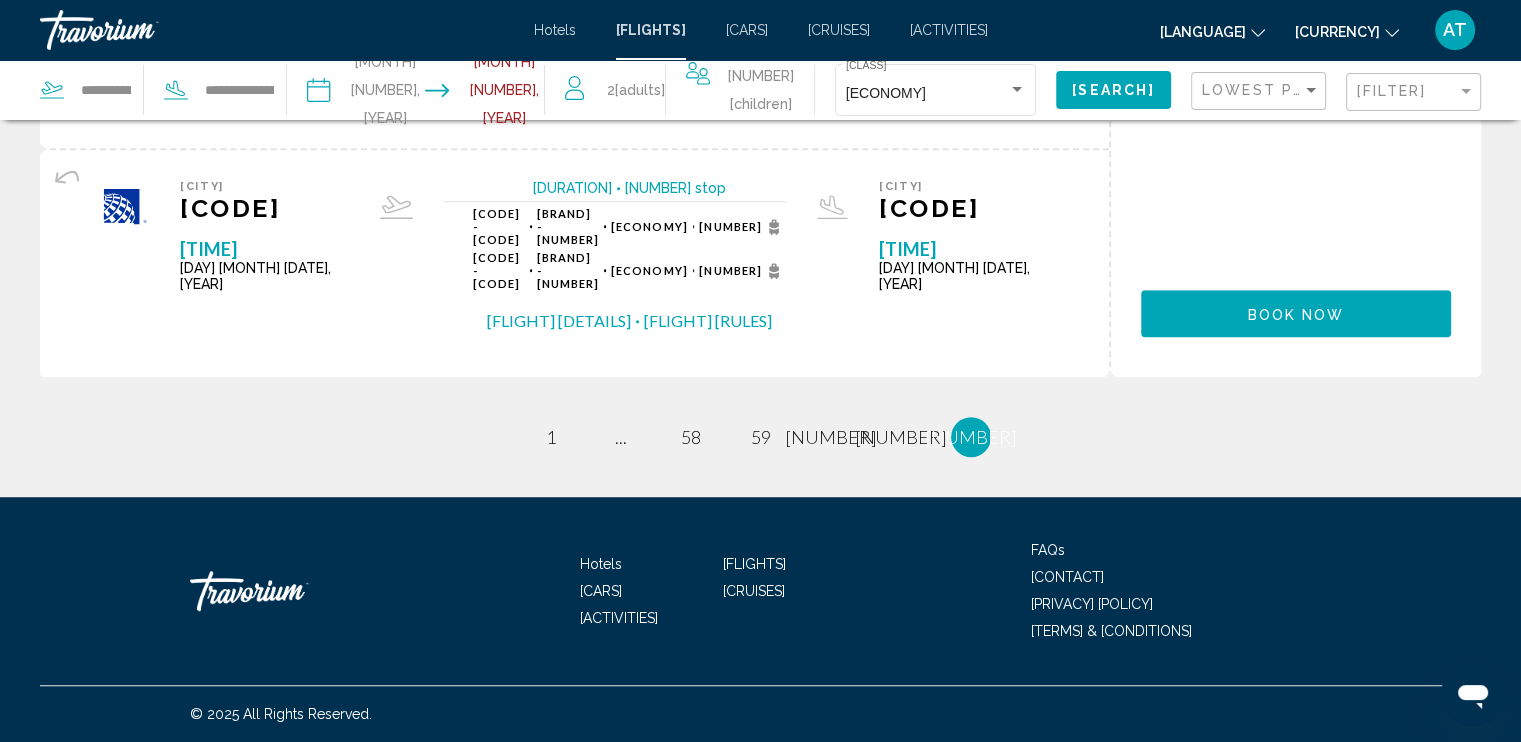 scroll, scrollTop: 0, scrollLeft: 0, axis: both 